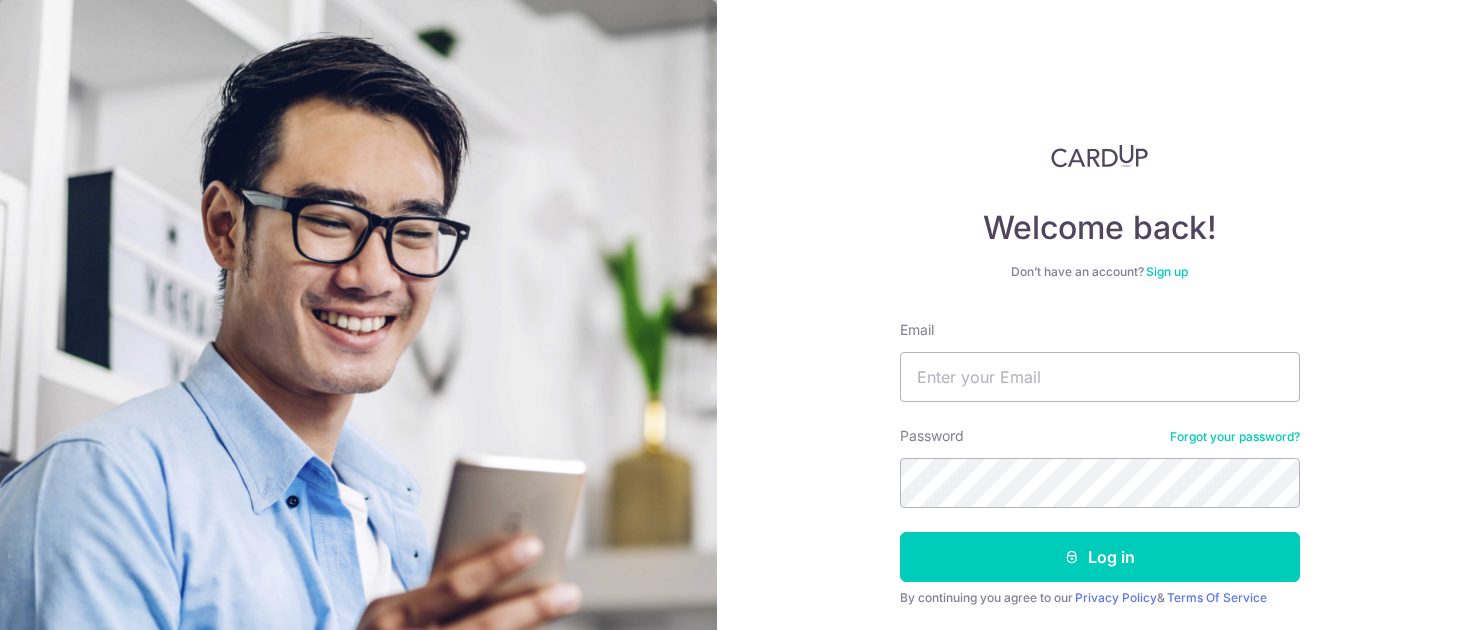 scroll, scrollTop: 0, scrollLeft: 0, axis: both 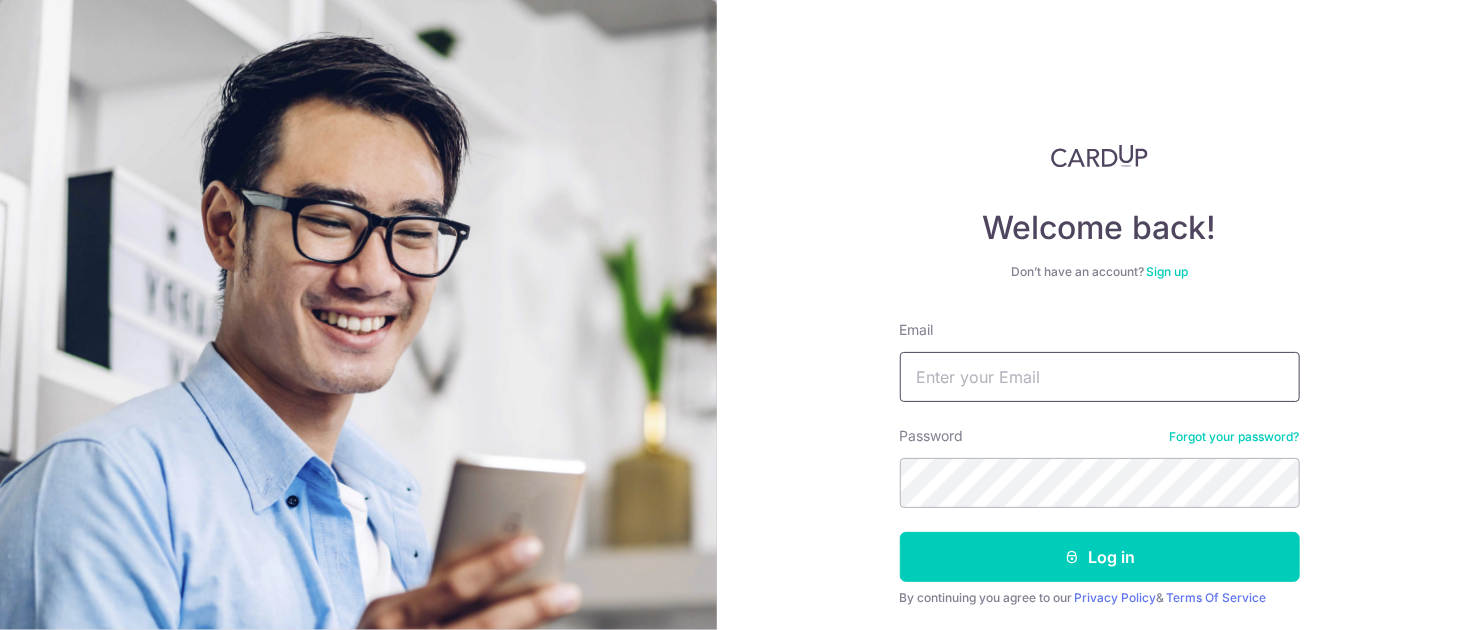 click on "Email" at bounding box center [1100, 377] 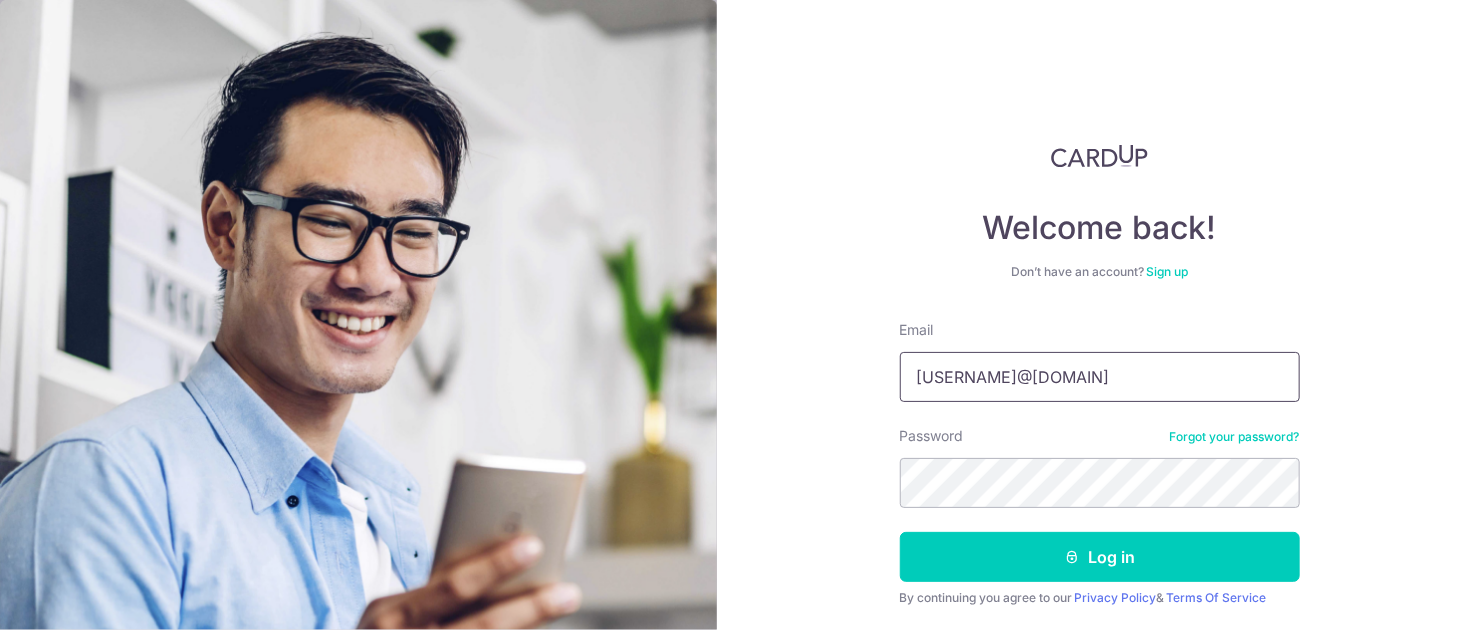 type on "klvnmah@yahoo.com" 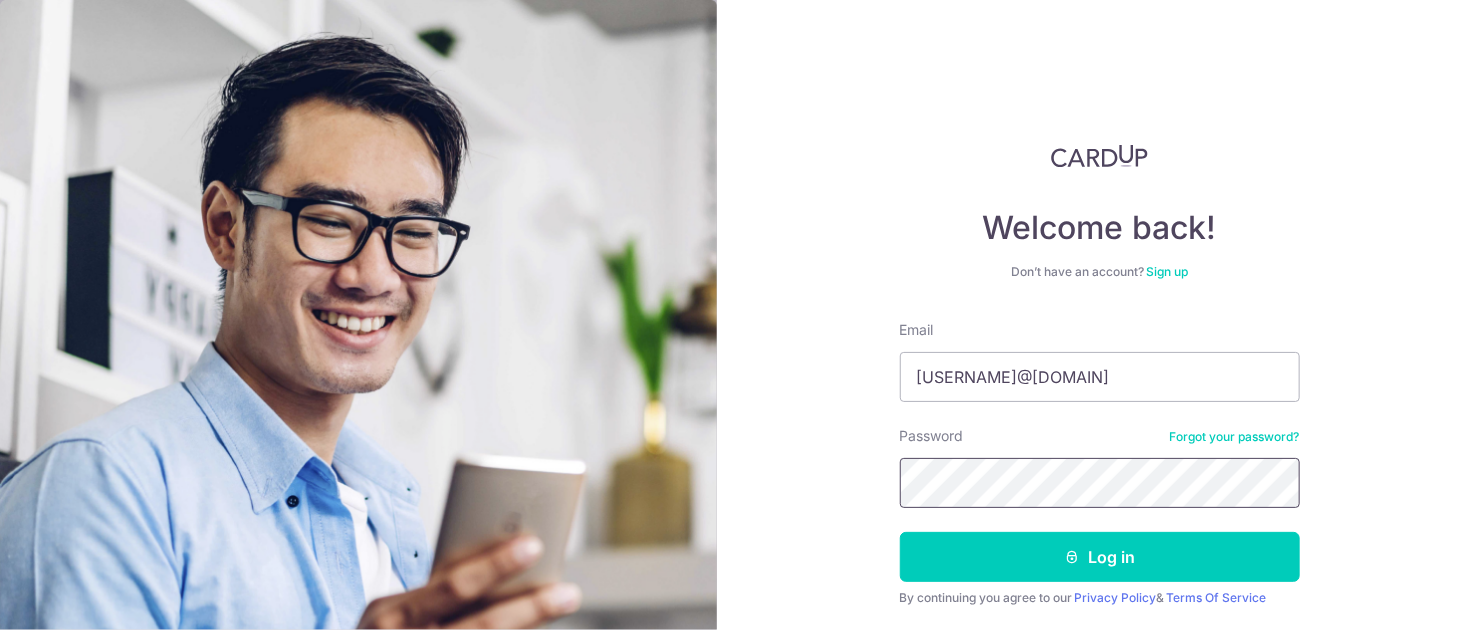 click on "Log in" at bounding box center (1100, 557) 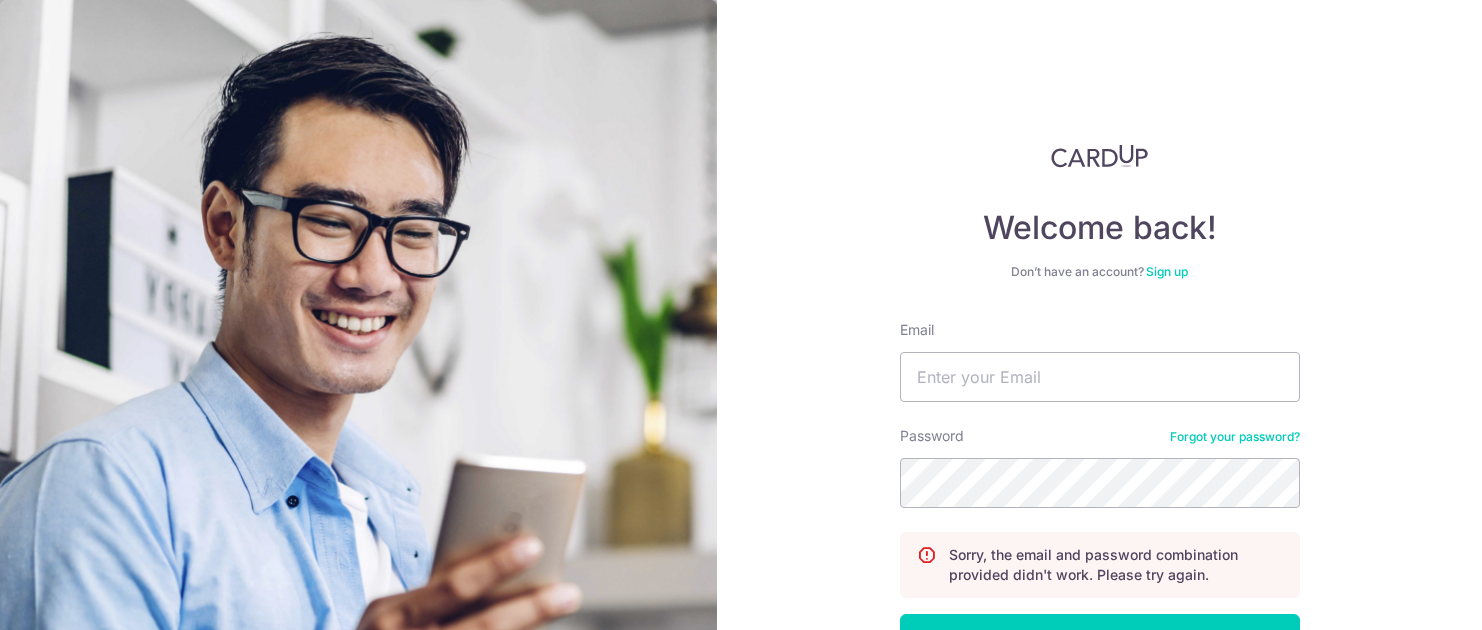 scroll, scrollTop: 0, scrollLeft: 0, axis: both 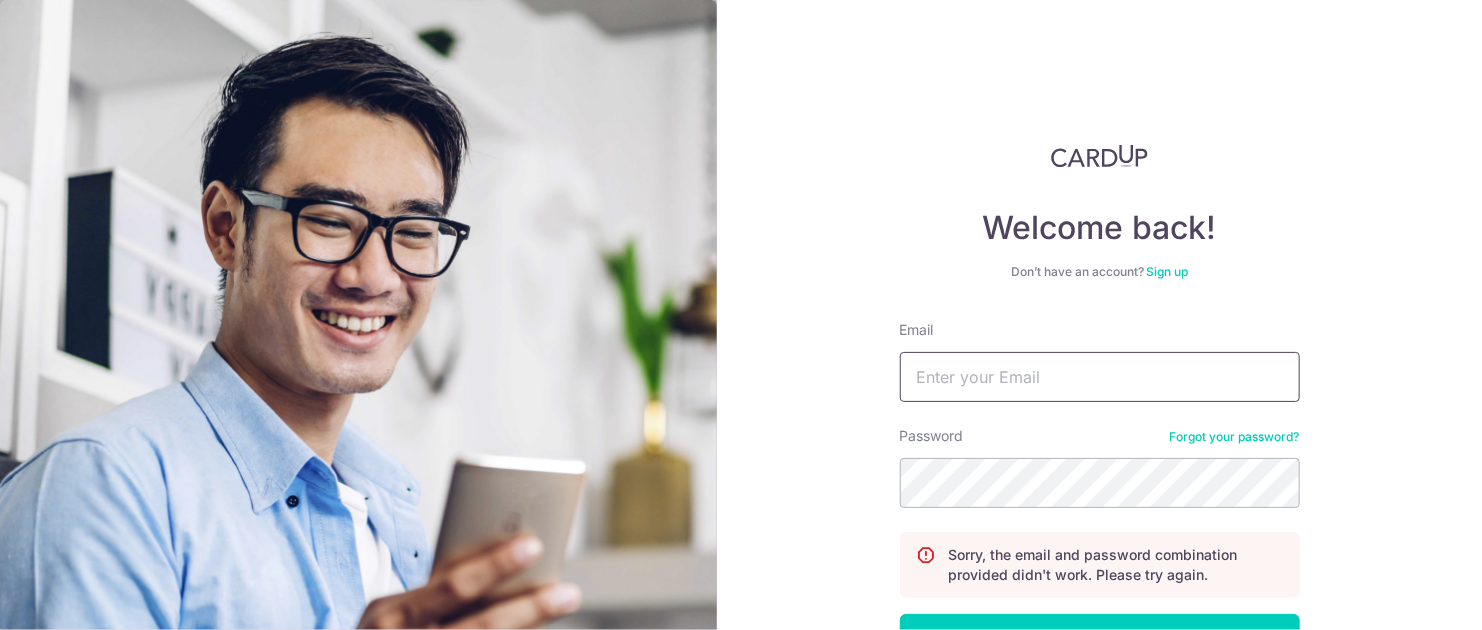 click on "Email" at bounding box center [1100, 377] 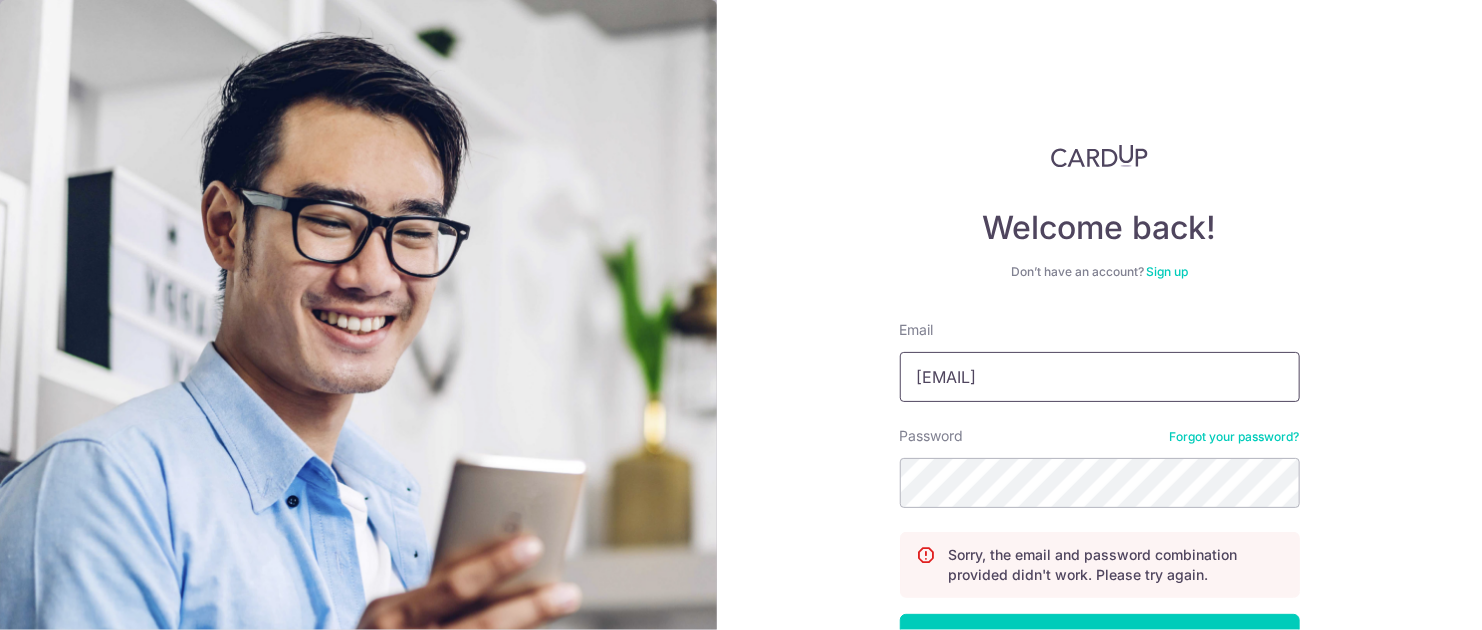 type on "[EMAIL]" 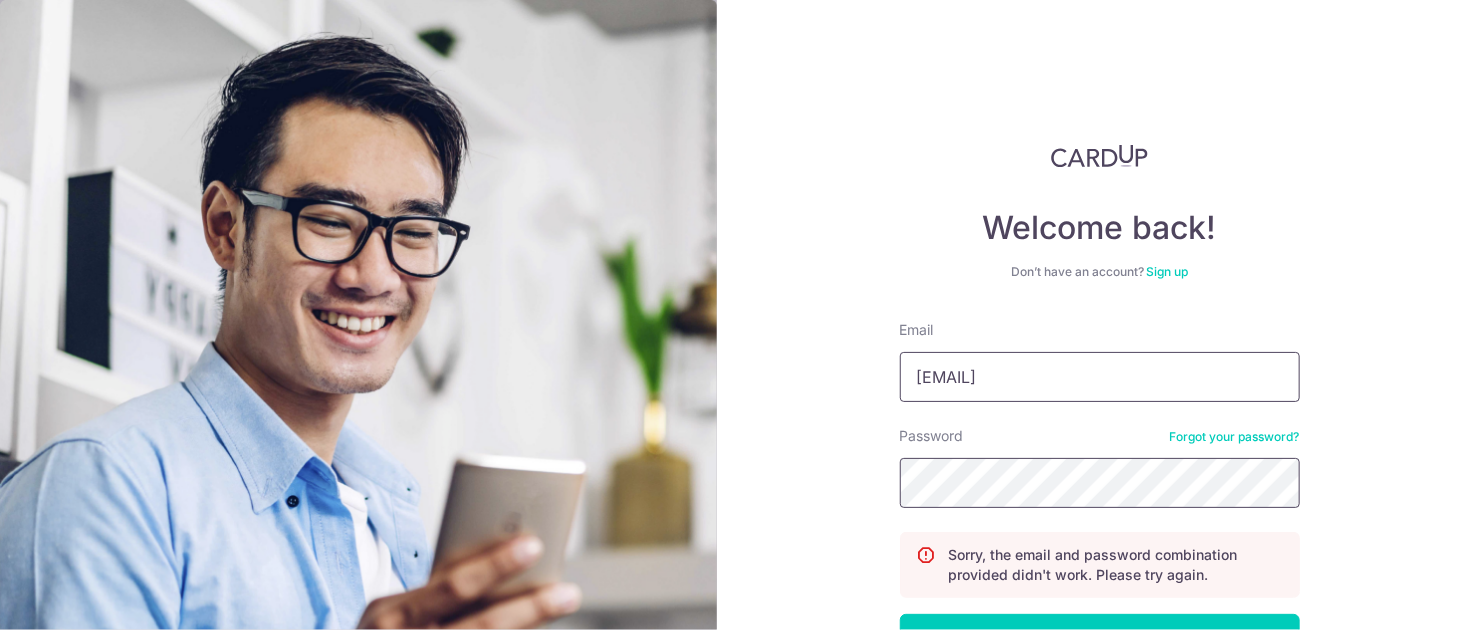click on "Log in" at bounding box center [1100, 639] 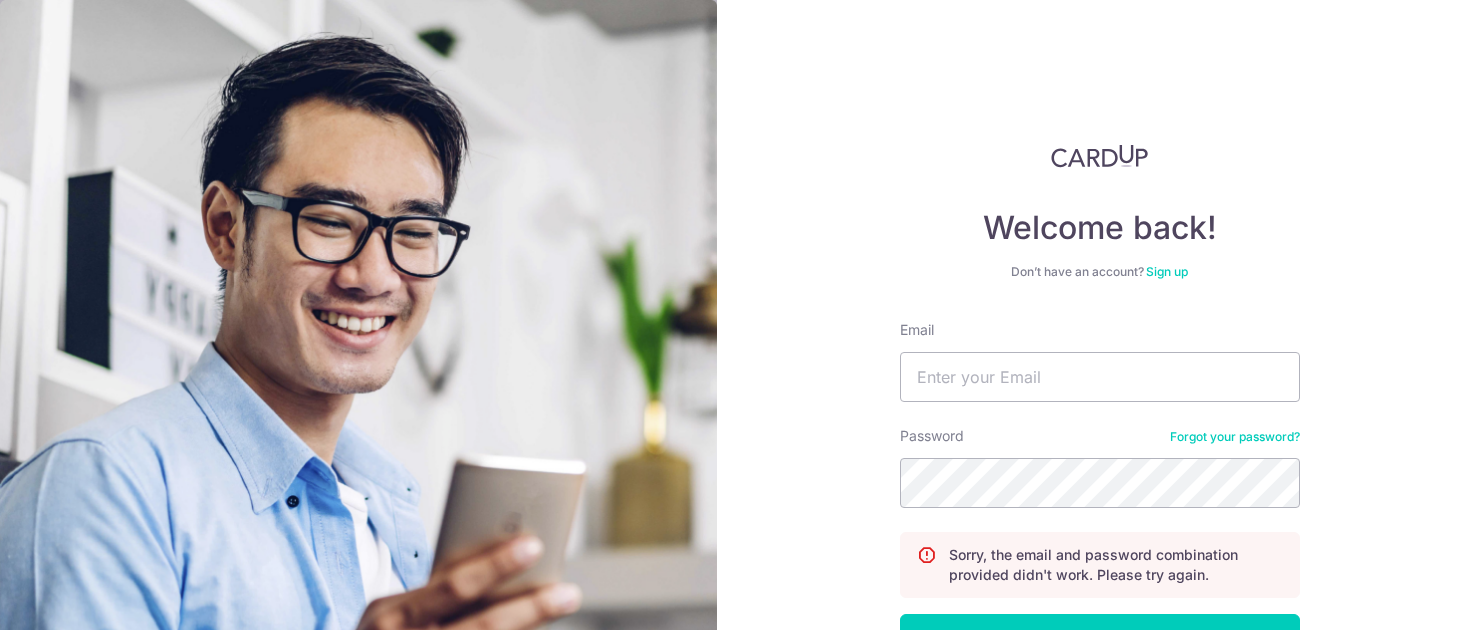 scroll, scrollTop: 0, scrollLeft: 0, axis: both 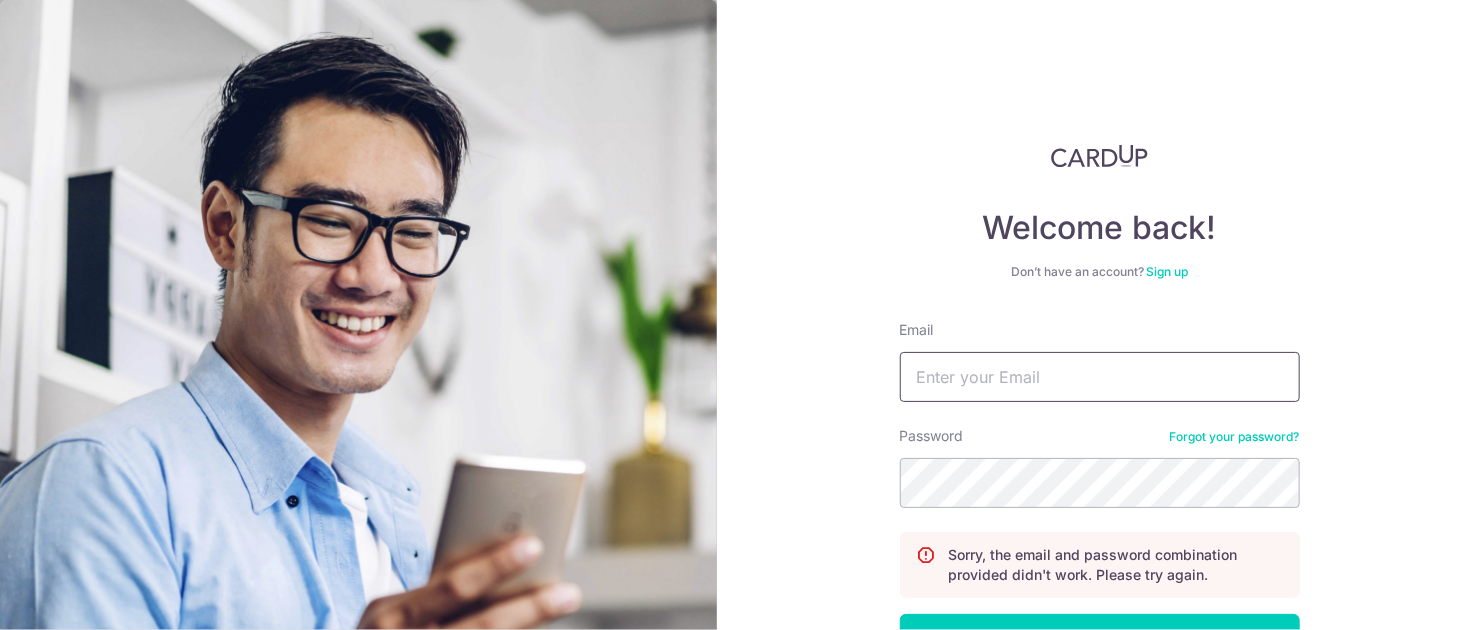 drag, startPoint x: 0, startPoint y: 0, endPoint x: 942, endPoint y: 382, distance: 1016.50775 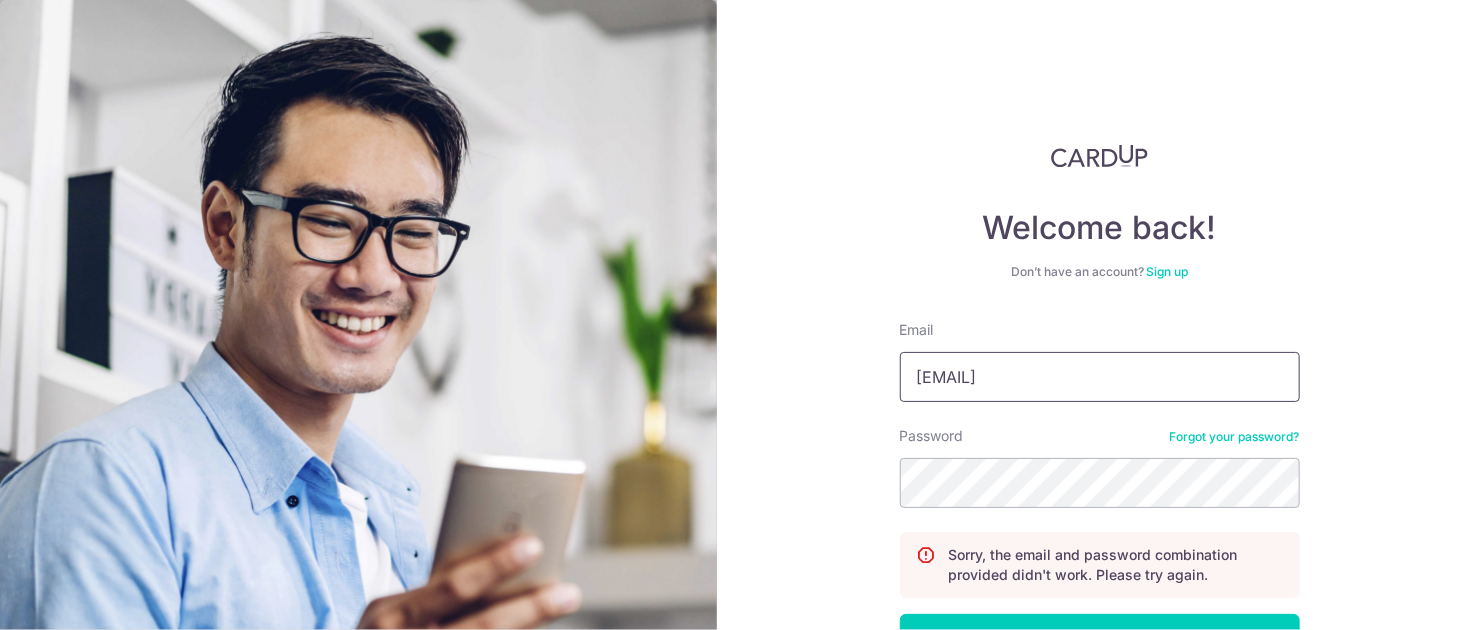 type on "[EMAIL]" 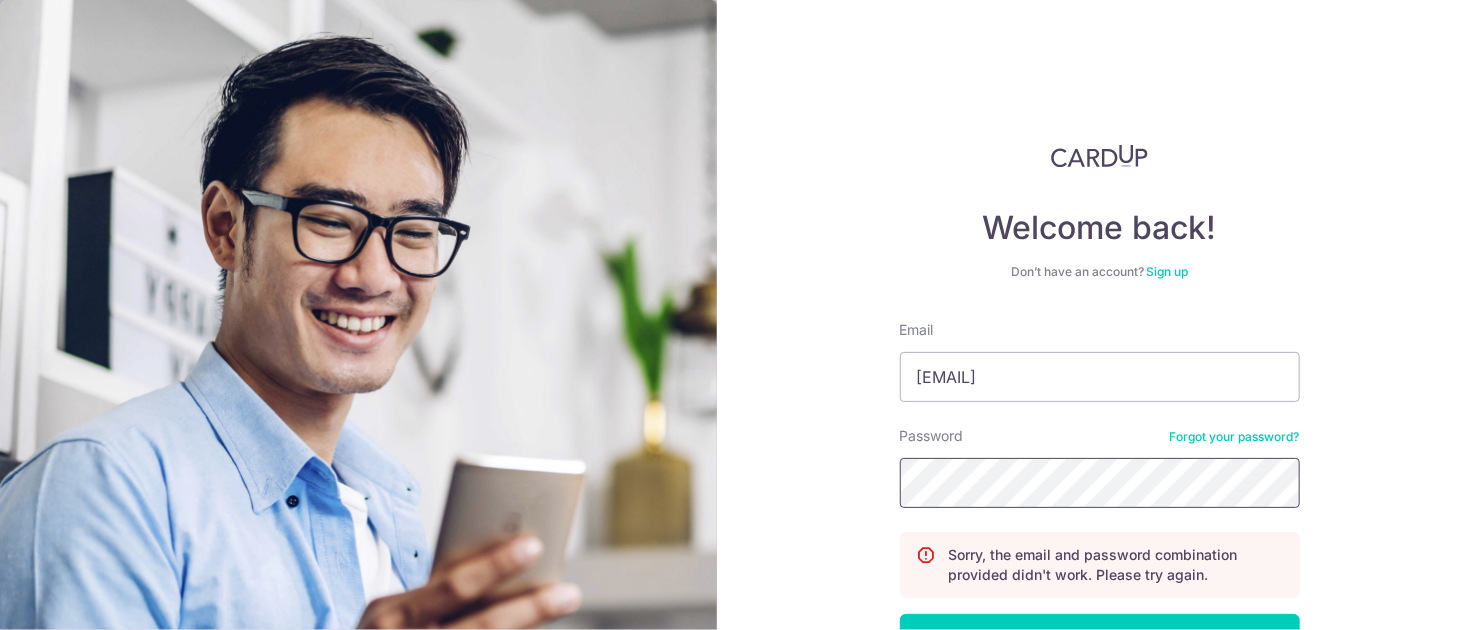click on "Log in" at bounding box center (1100, 639) 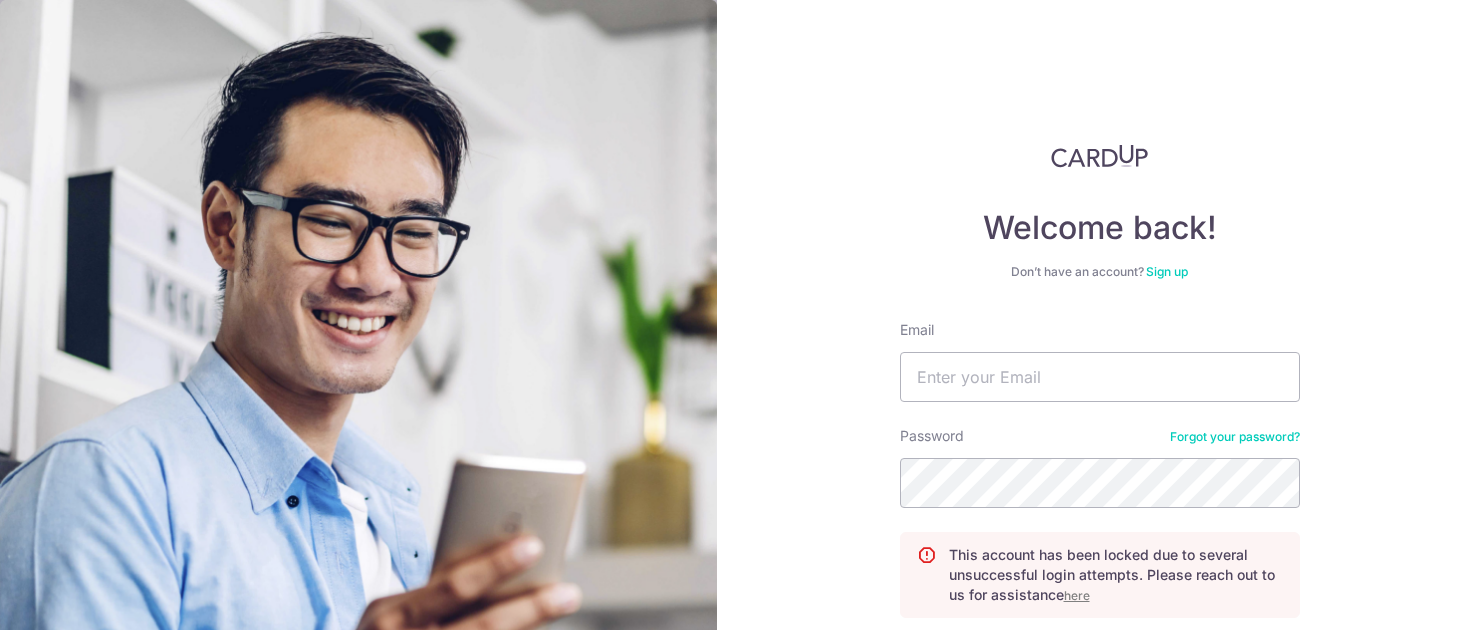 scroll, scrollTop: 0, scrollLeft: 0, axis: both 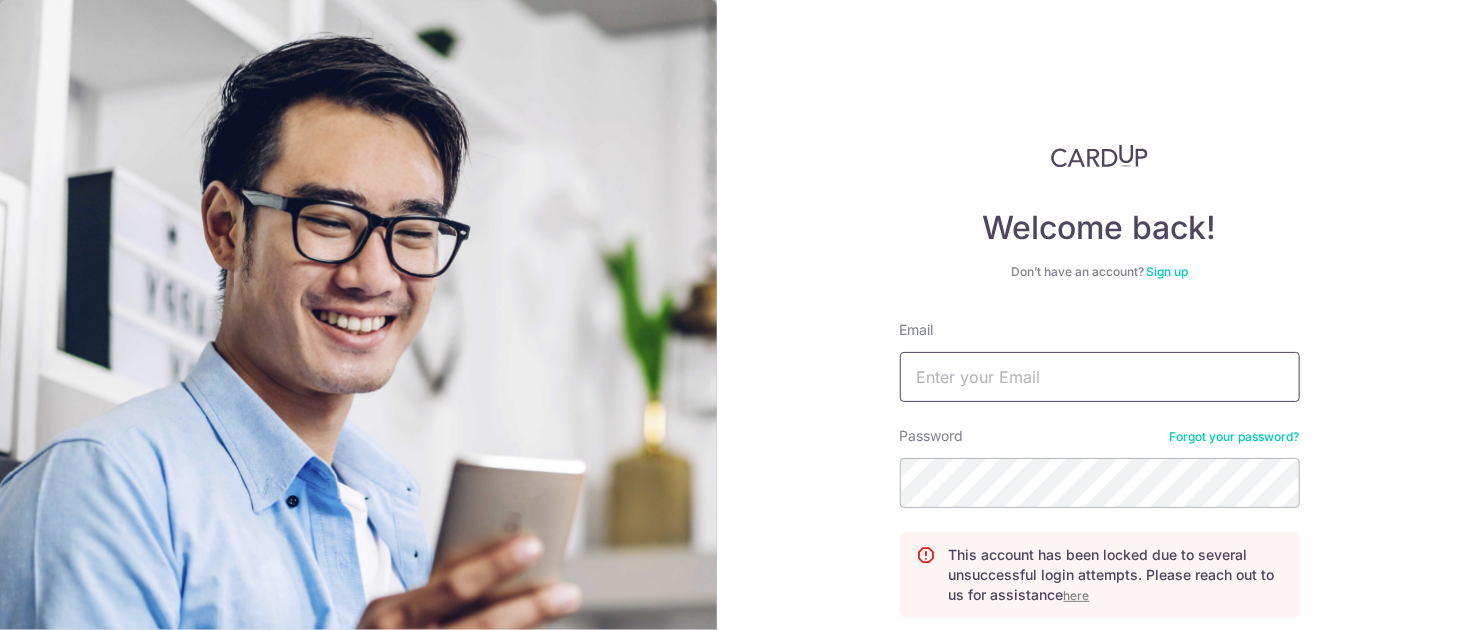 click on "Email" at bounding box center [1100, 377] 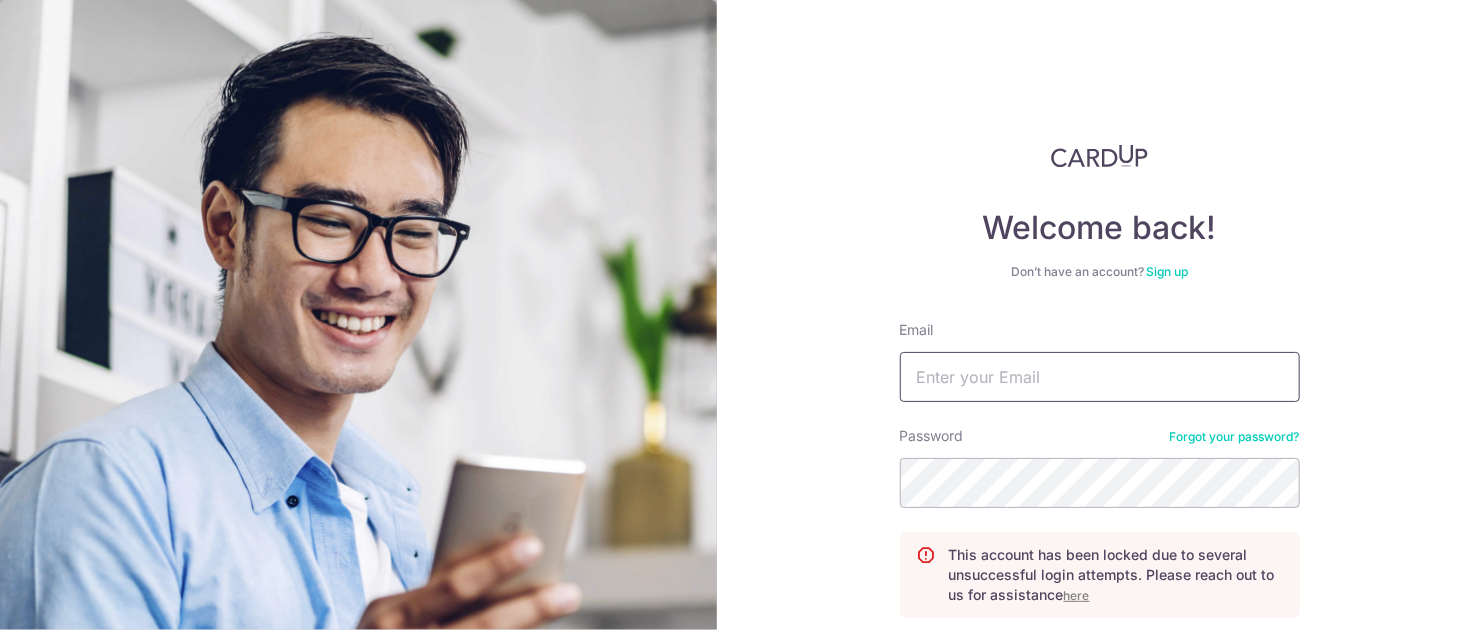 scroll, scrollTop: 164, scrollLeft: 0, axis: vertical 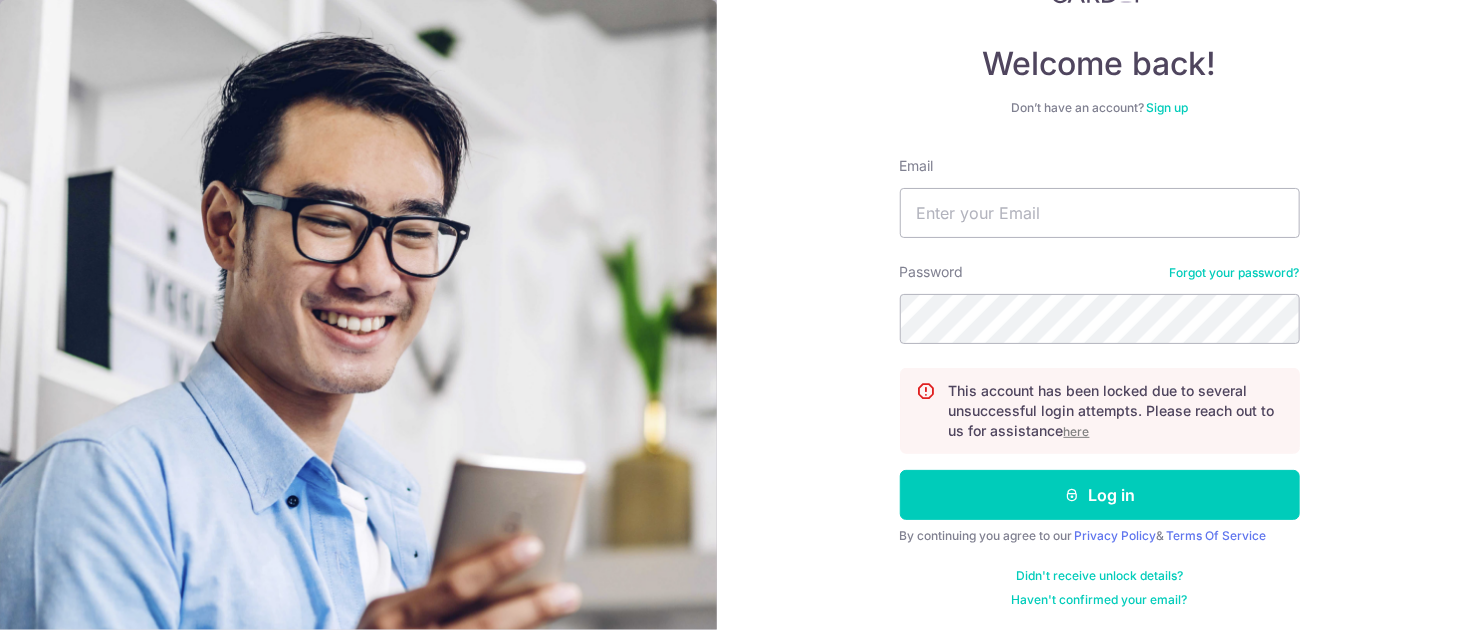 click on "This account has been locked due to several unsuccessful login attempts. Please reach out to us for assistance  here" at bounding box center (1116, 411) 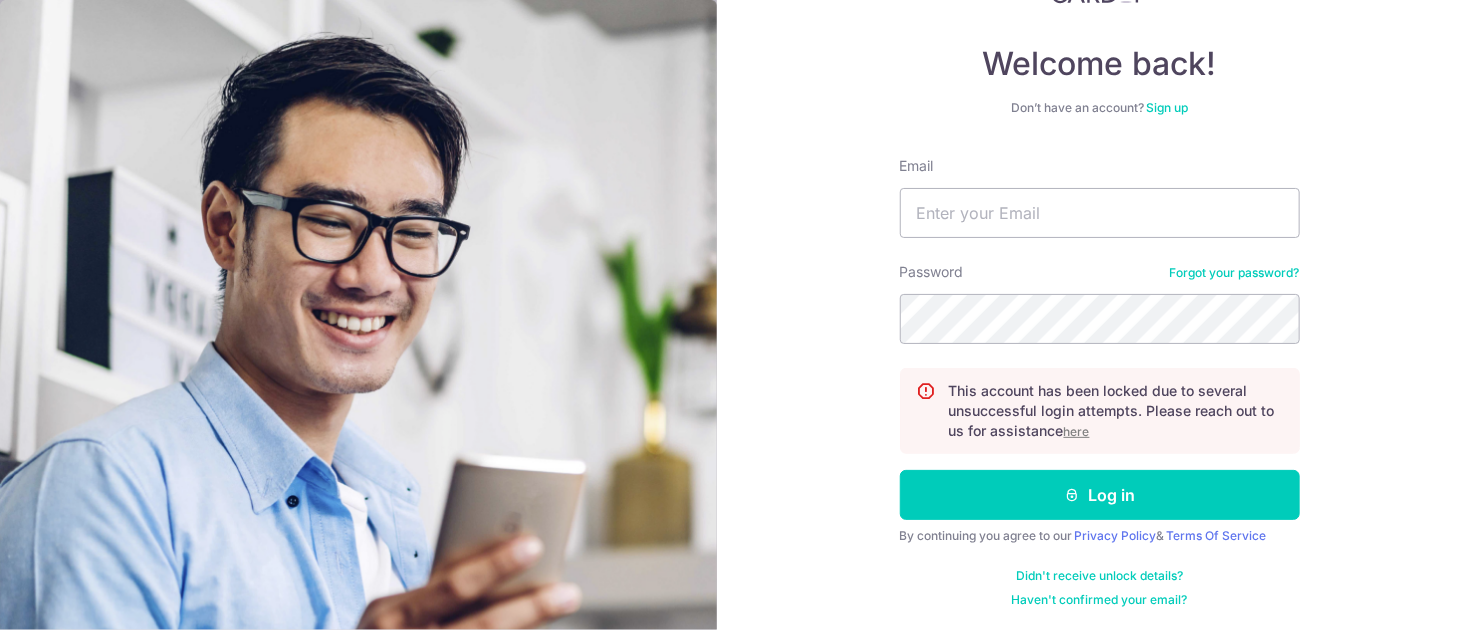 click on "Forgot your password?" at bounding box center [1235, 273] 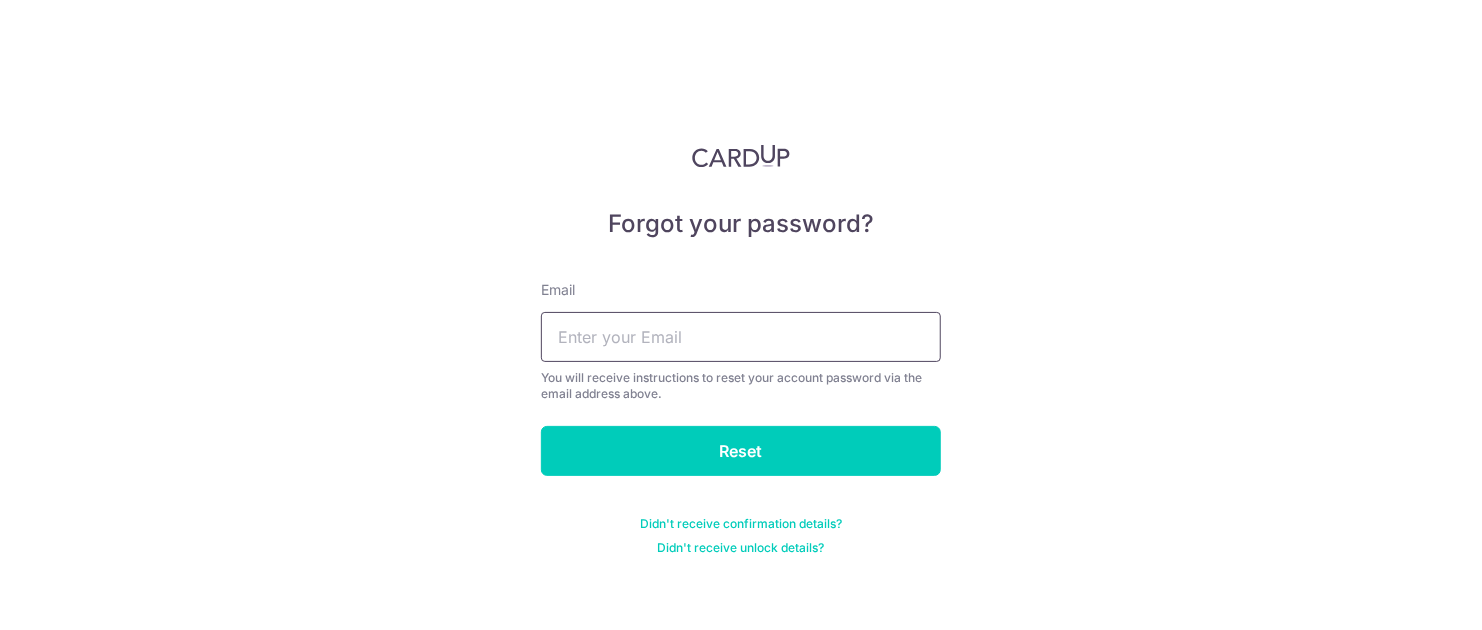 click at bounding box center [741, 337] 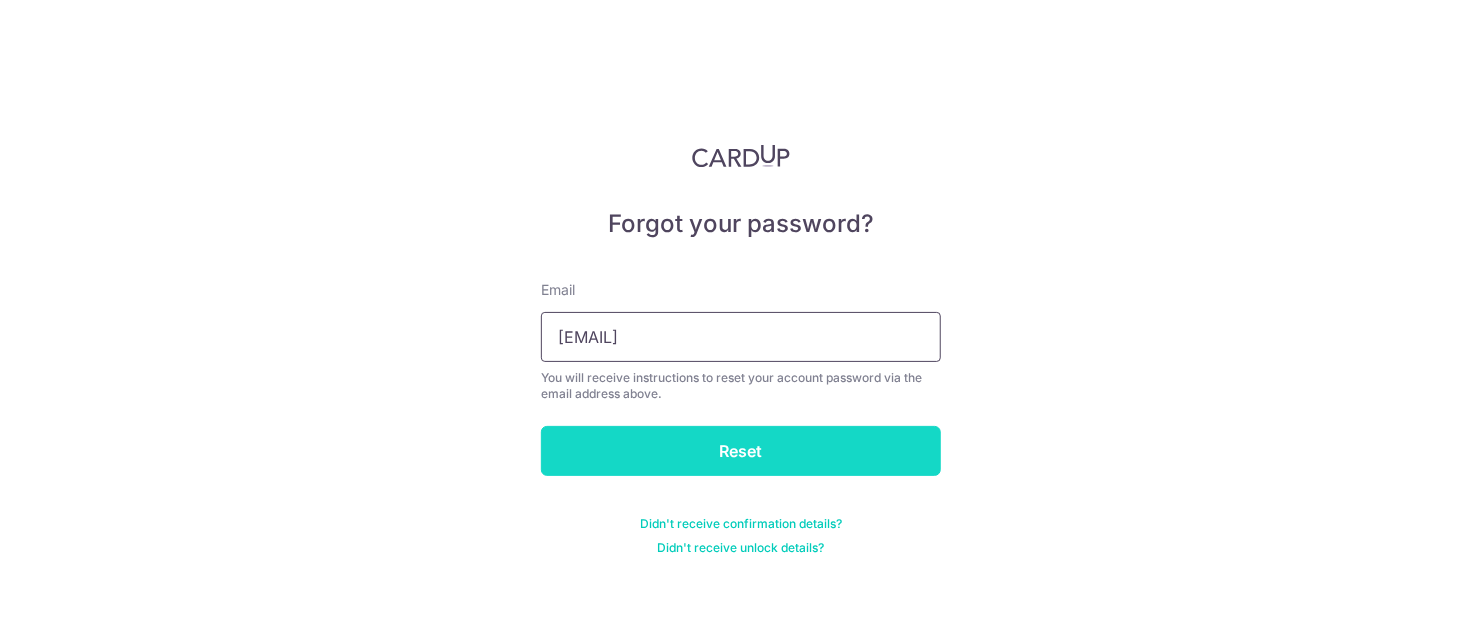 type on "[EMAIL]" 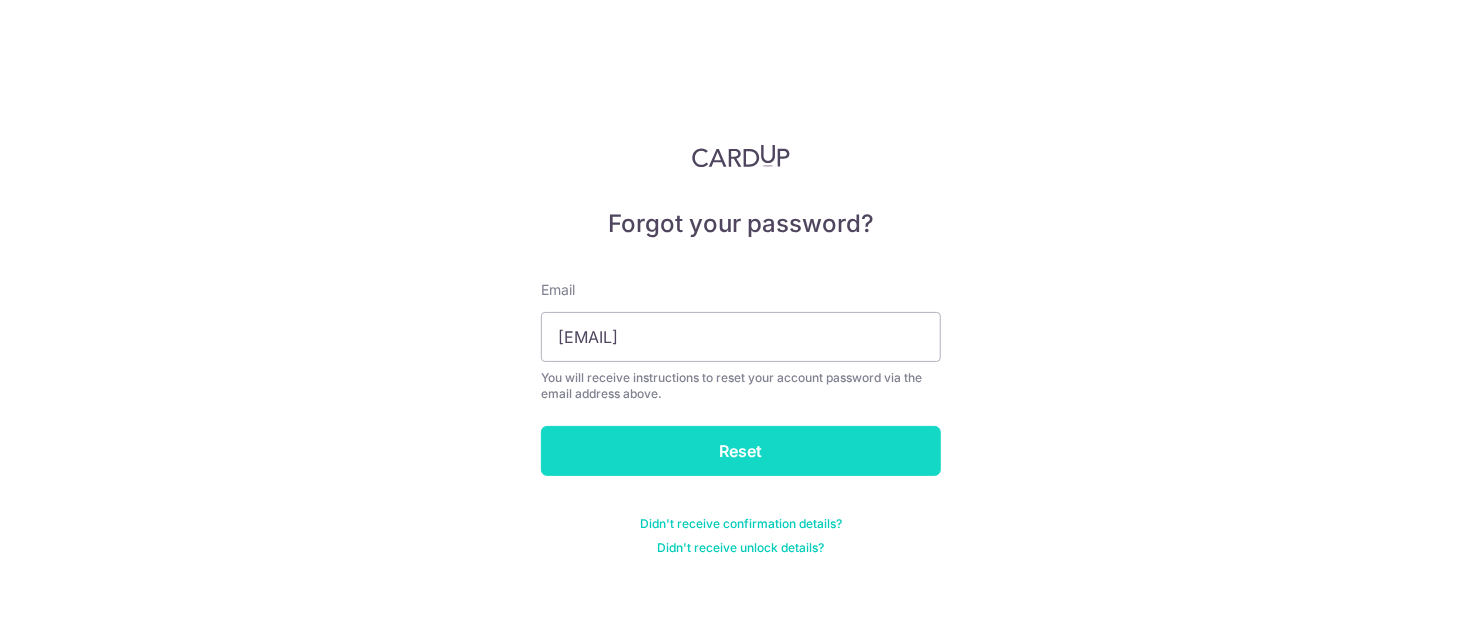 click on "Reset" at bounding box center [741, 451] 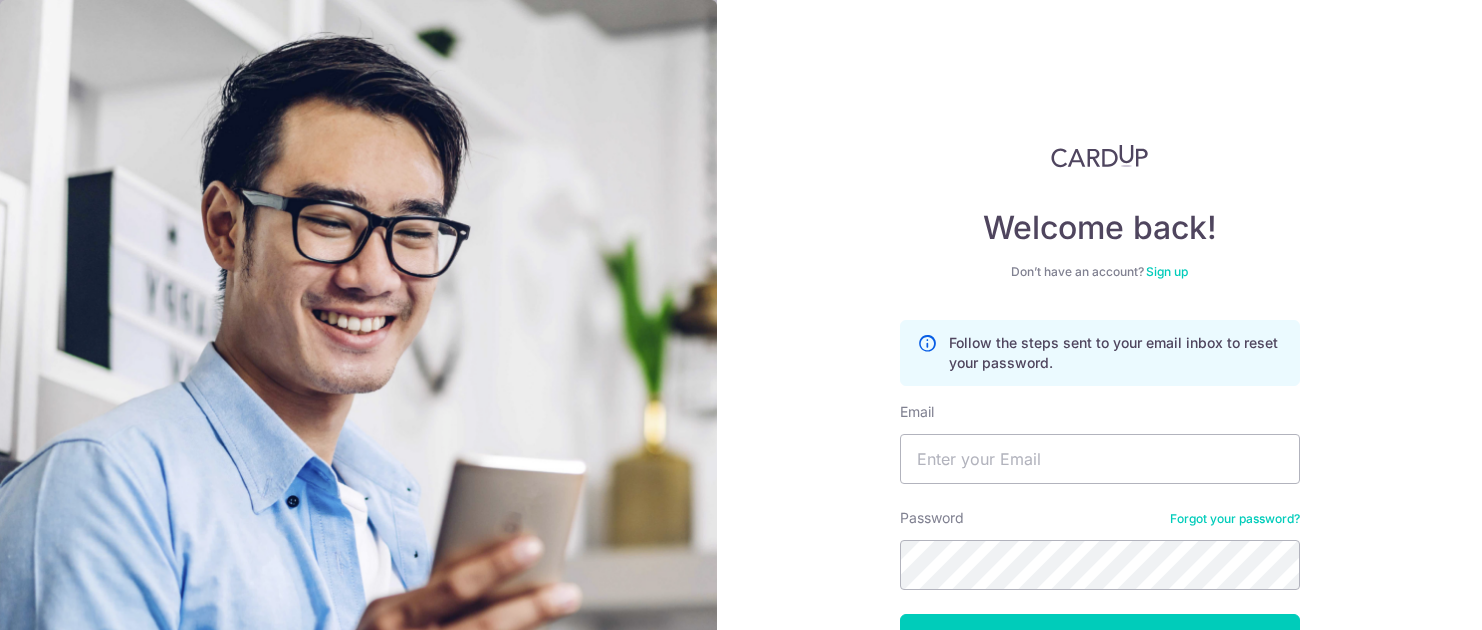 scroll, scrollTop: 0, scrollLeft: 0, axis: both 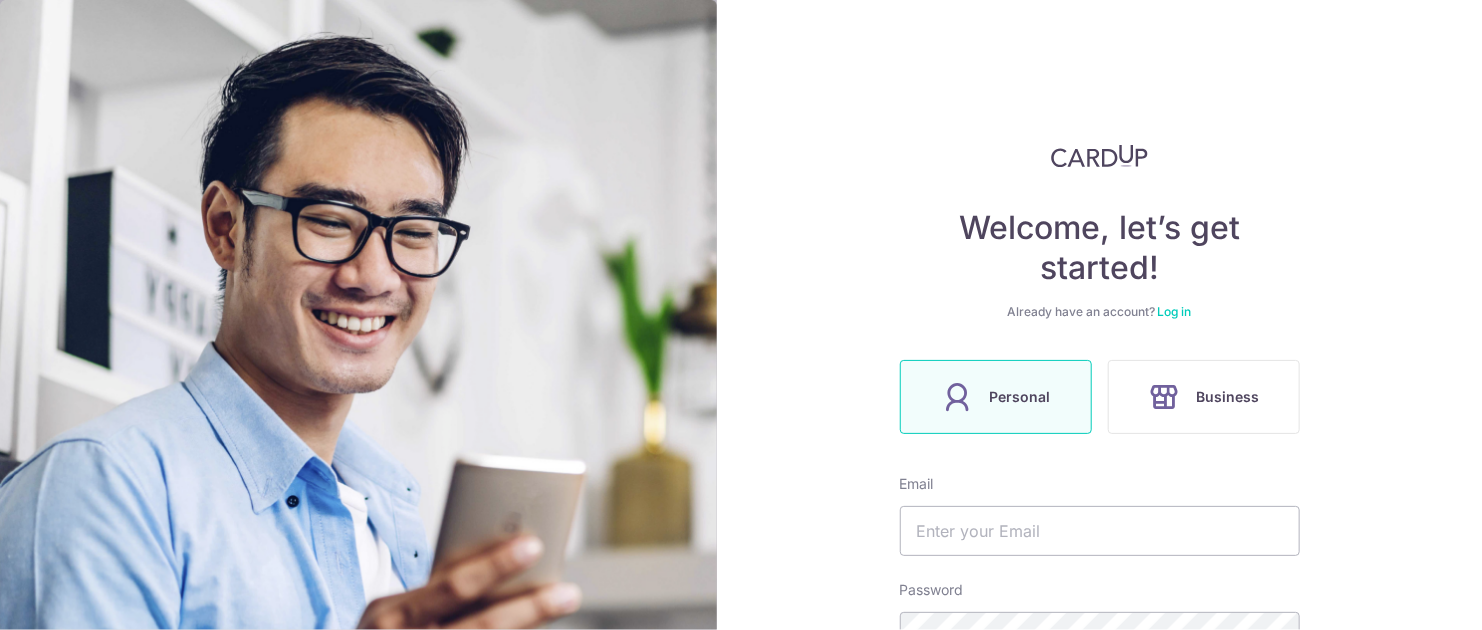click on "Personal" at bounding box center [996, 397] 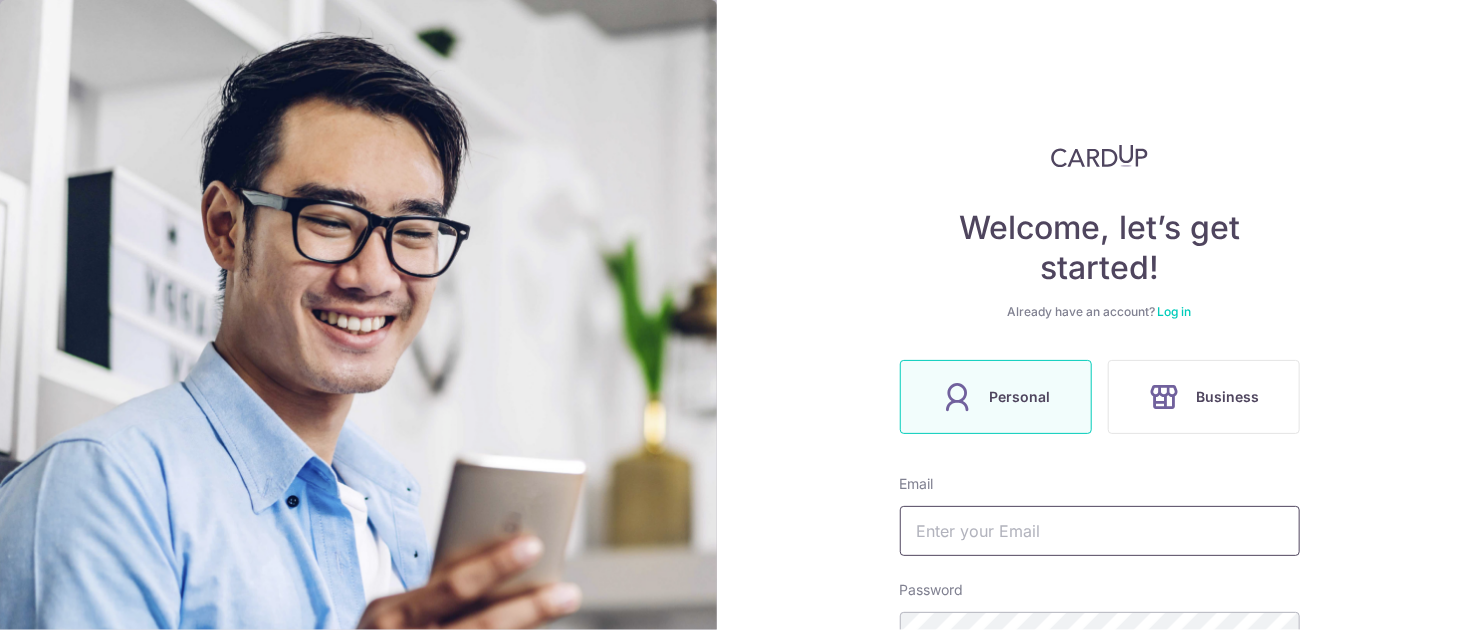 click at bounding box center (1100, 531) 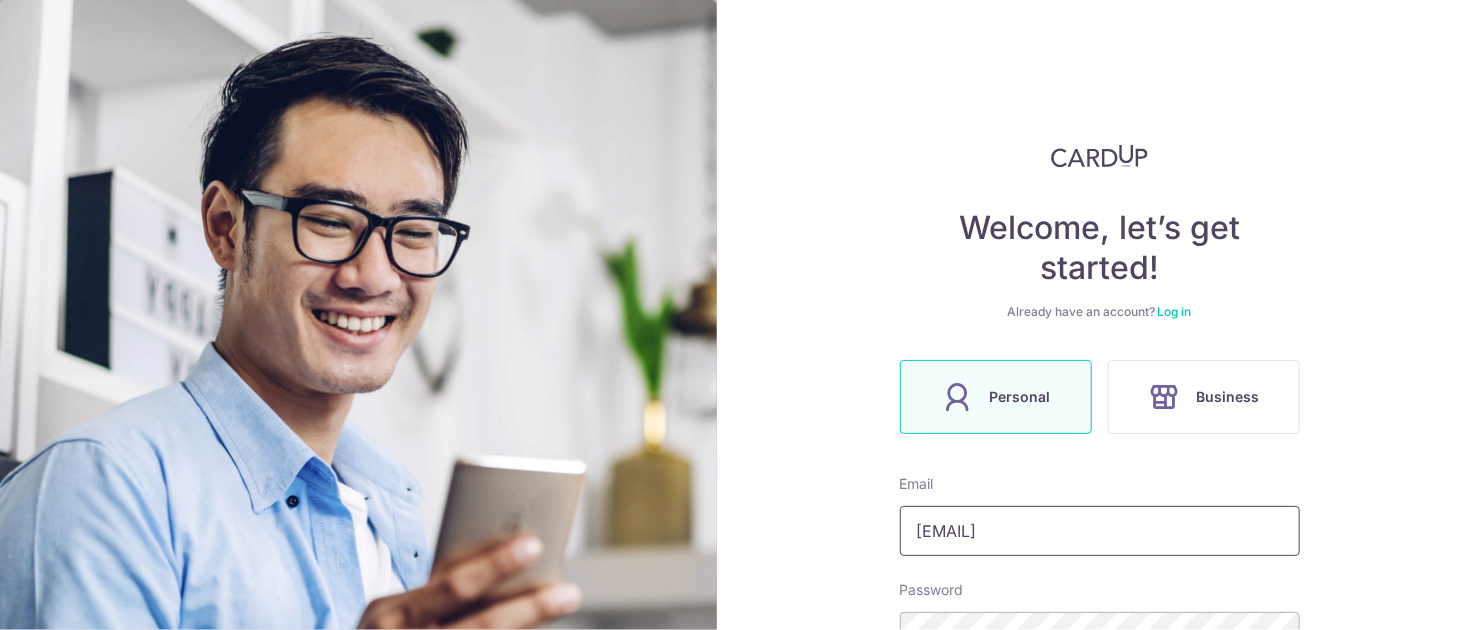 type on "[EMAIL]" 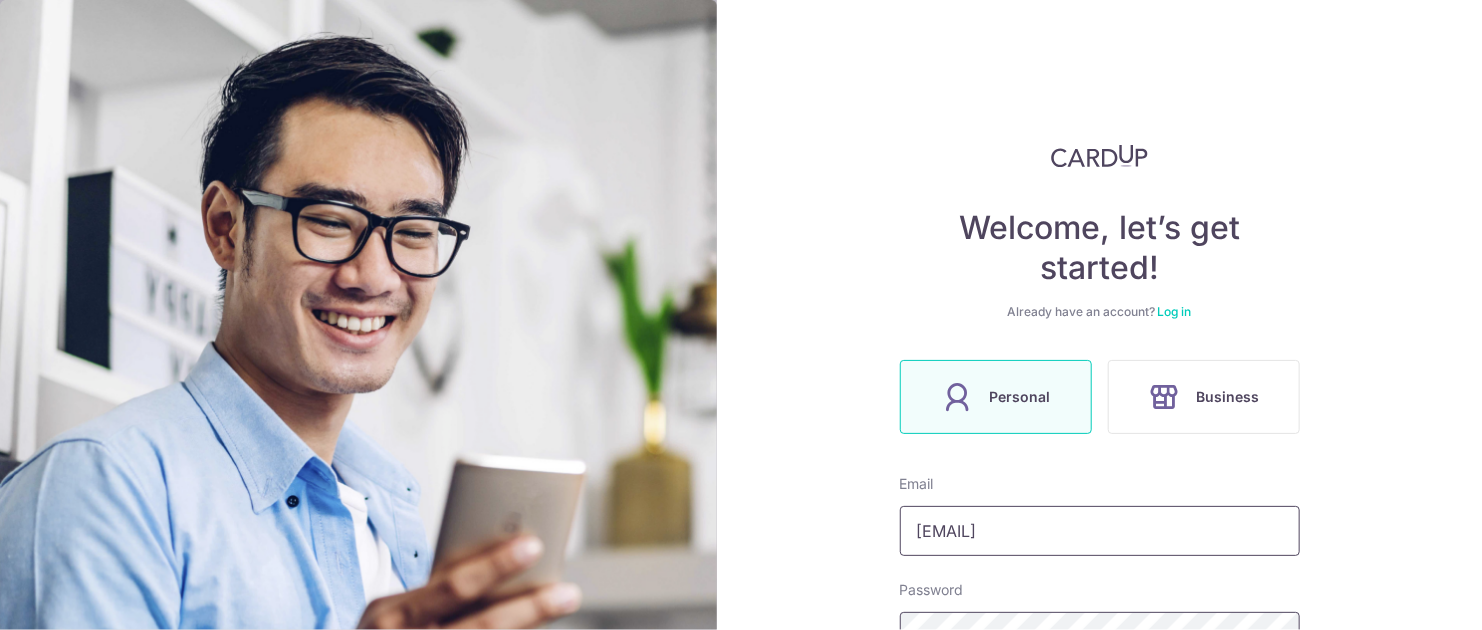 scroll, scrollTop: 31, scrollLeft: 0, axis: vertical 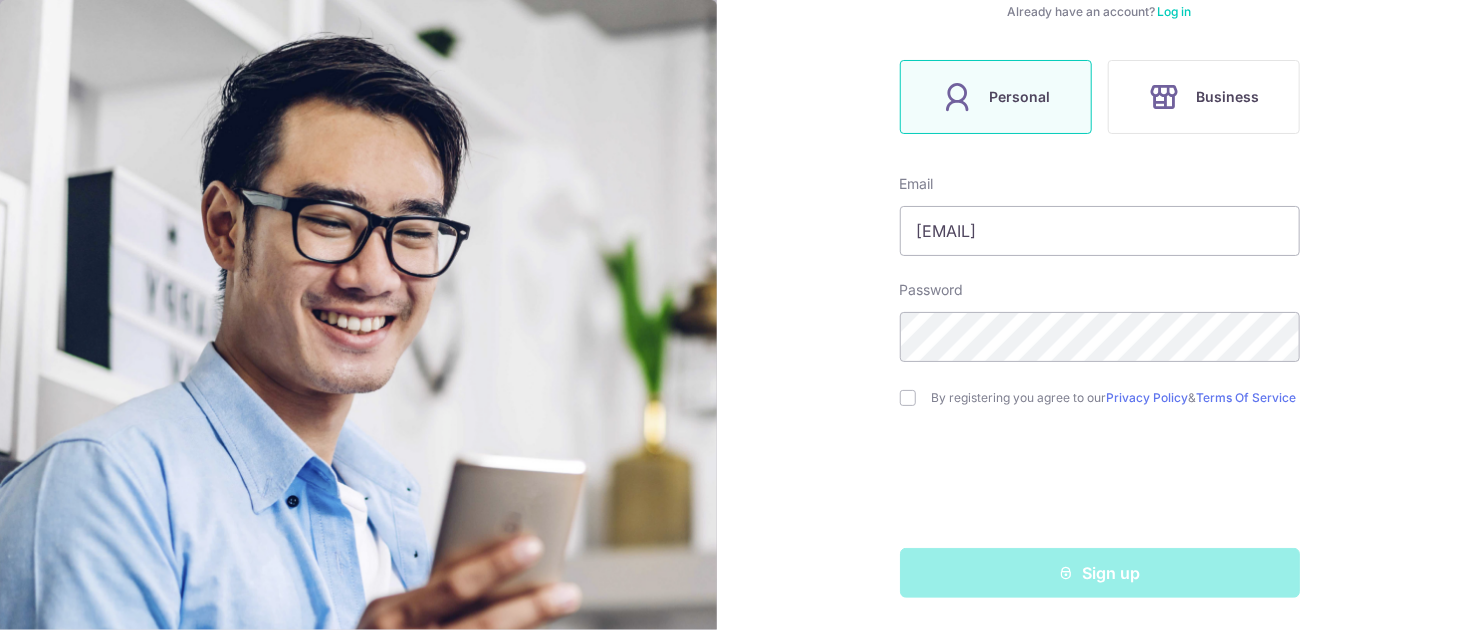 click on "Log in" at bounding box center (1175, 11) 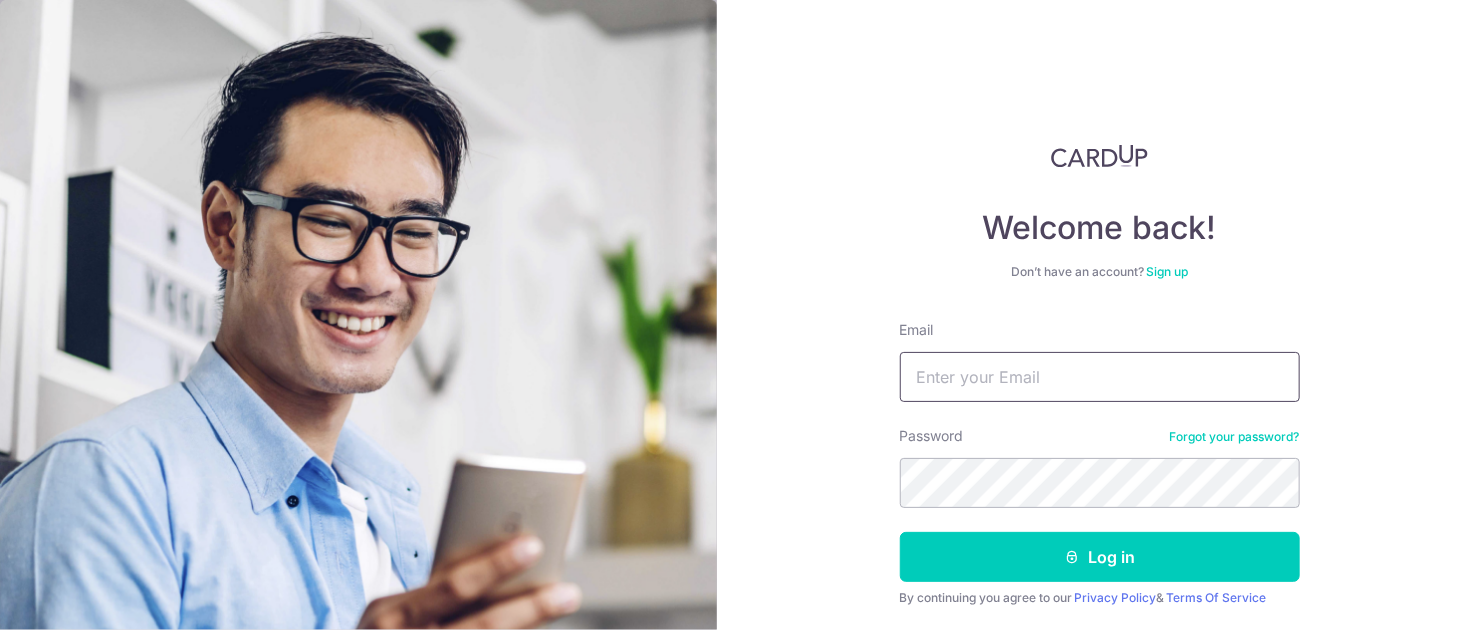click on "Email" at bounding box center (1100, 377) 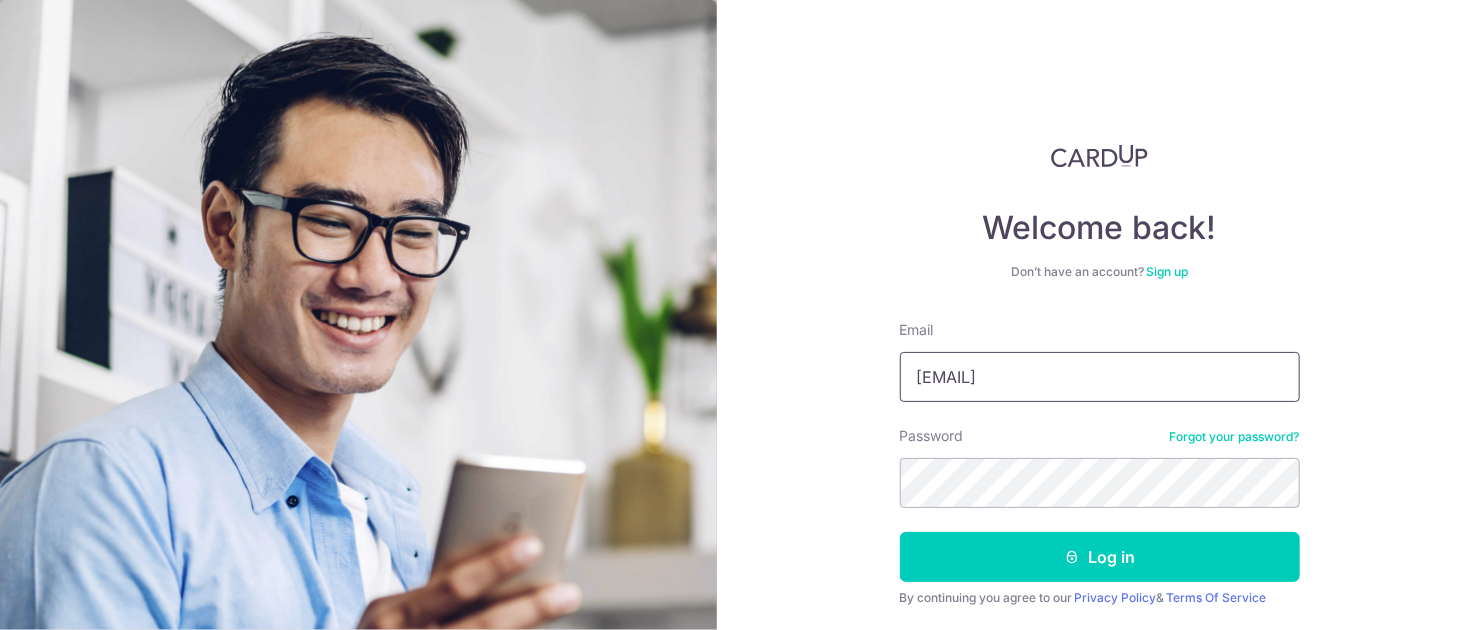 type on "[USERNAME]@[DOMAIN]" 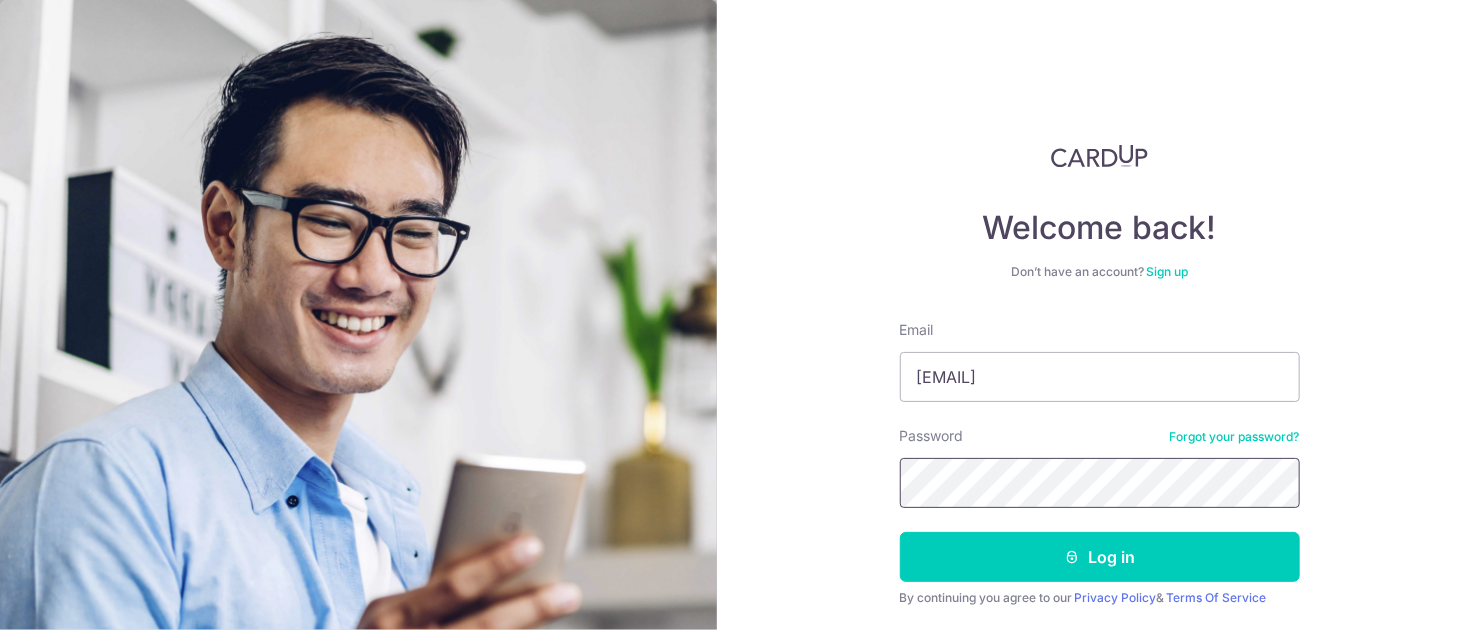 click on "Log in" at bounding box center (1100, 557) 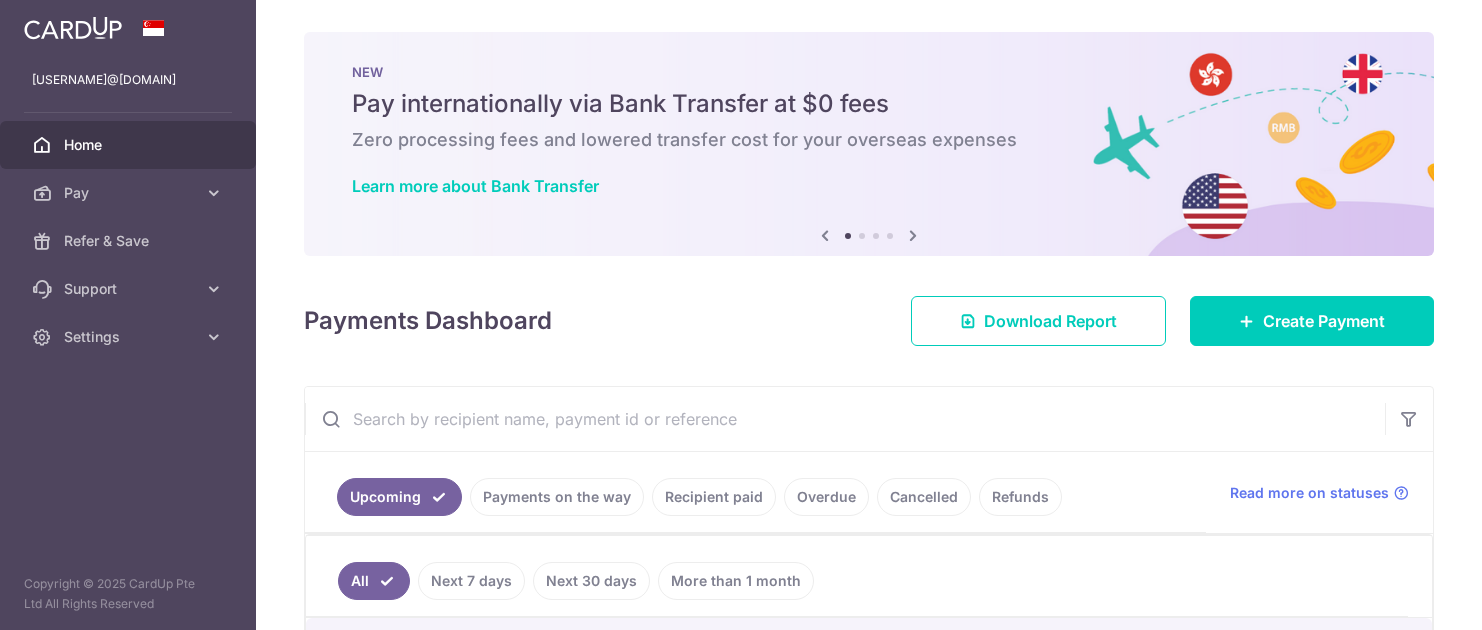 scroll, scrollTop: 0, scrollLeft: 0, axis: both 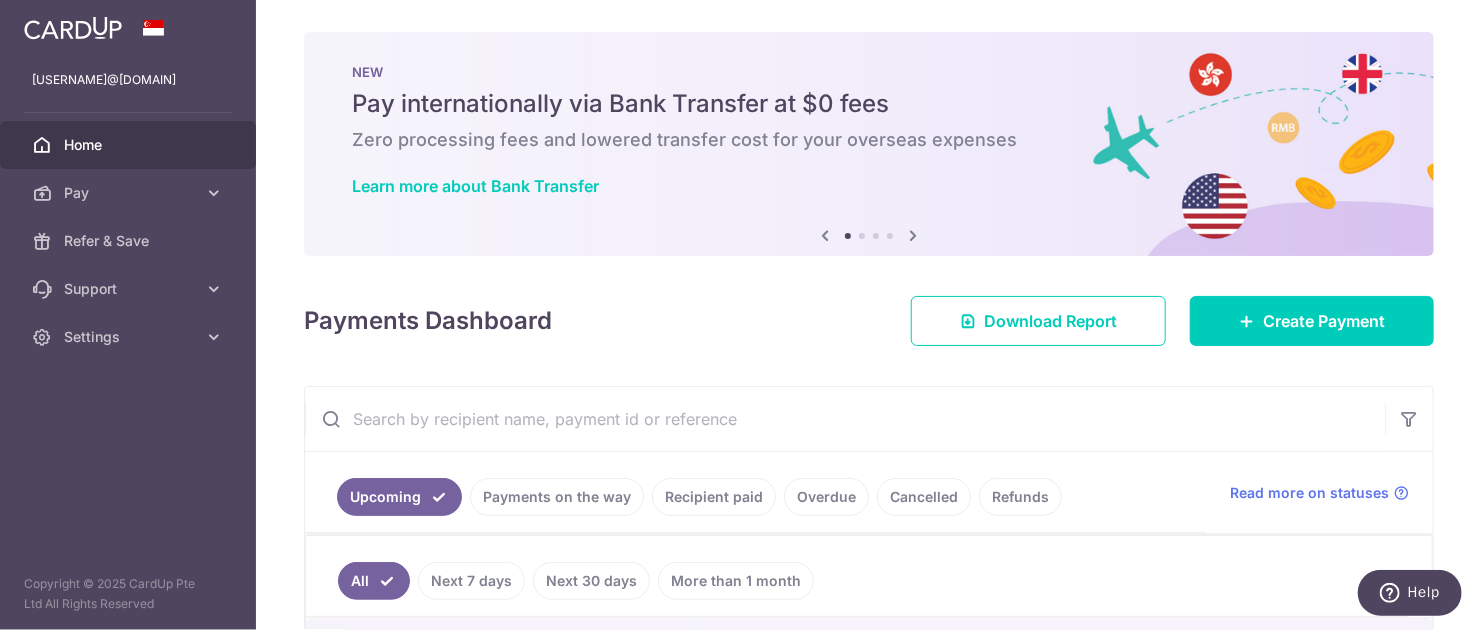click on "Recipient paid" at bounding box center [714, 497] 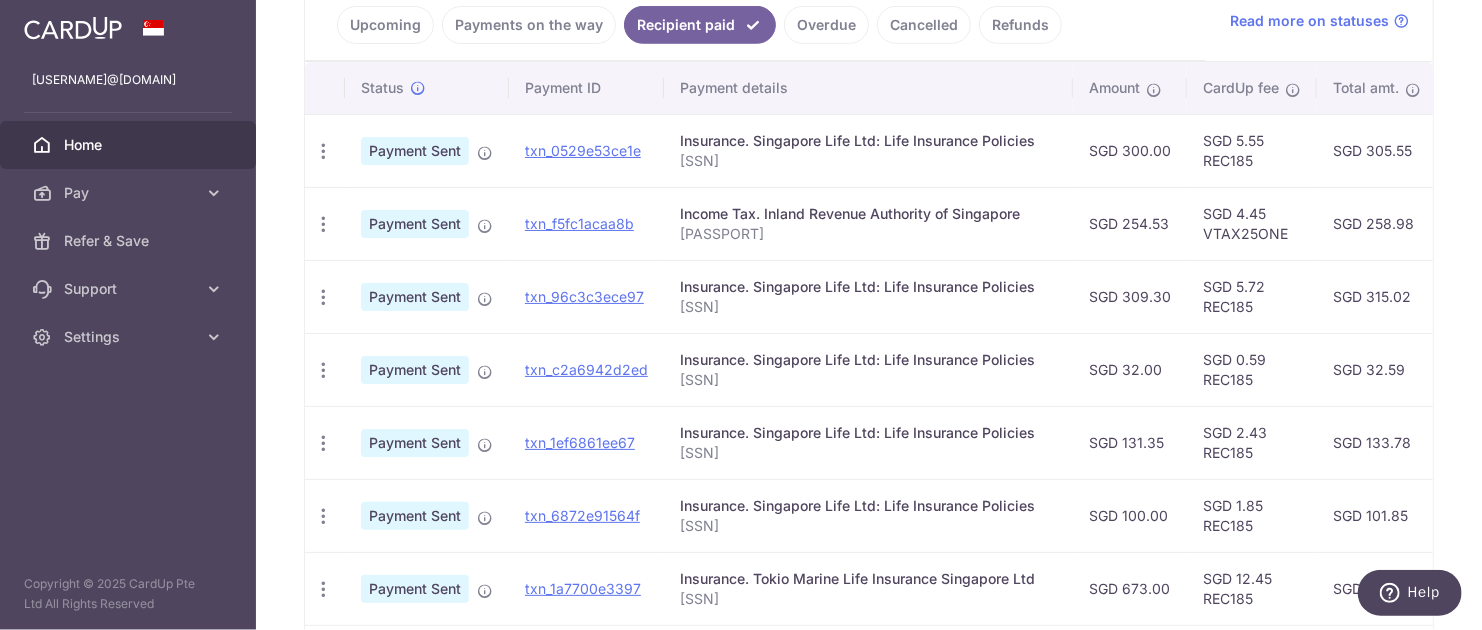 scroll, scrollTop: 480, scrollLeft: 0, axis: vertical 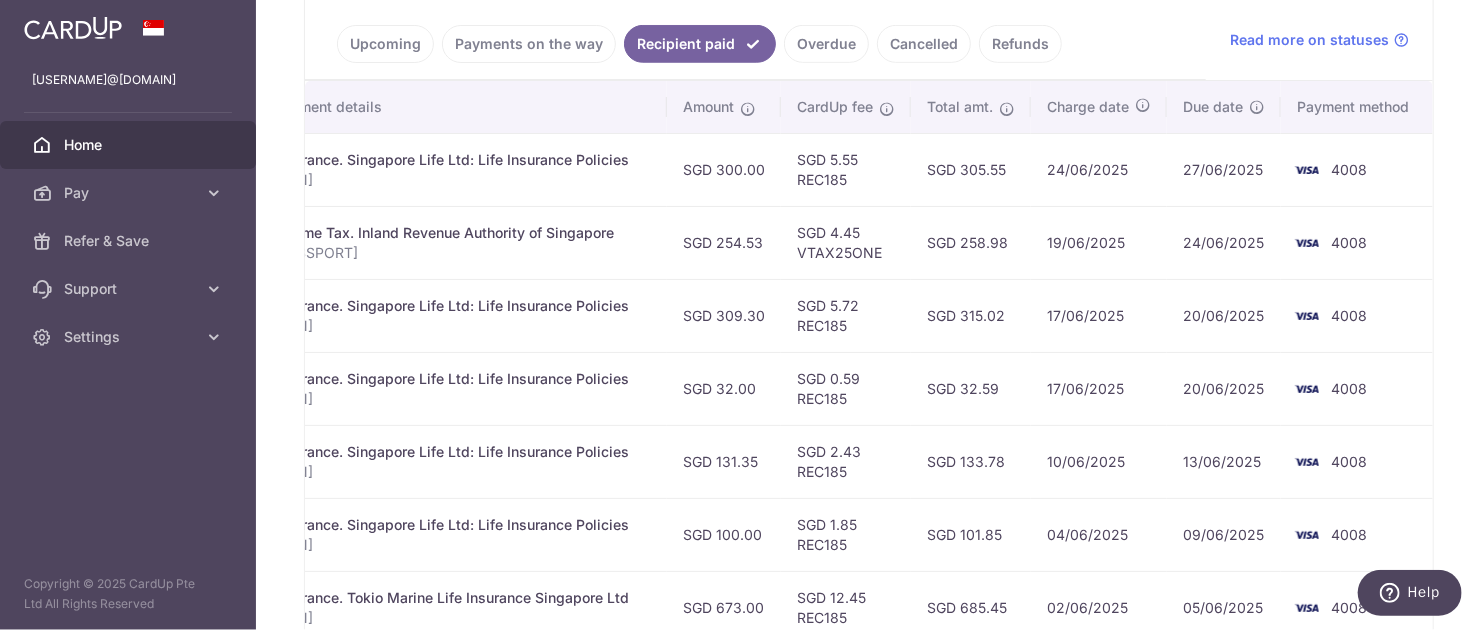 click on "20/06/2025" at bounding box center (1224, 315) 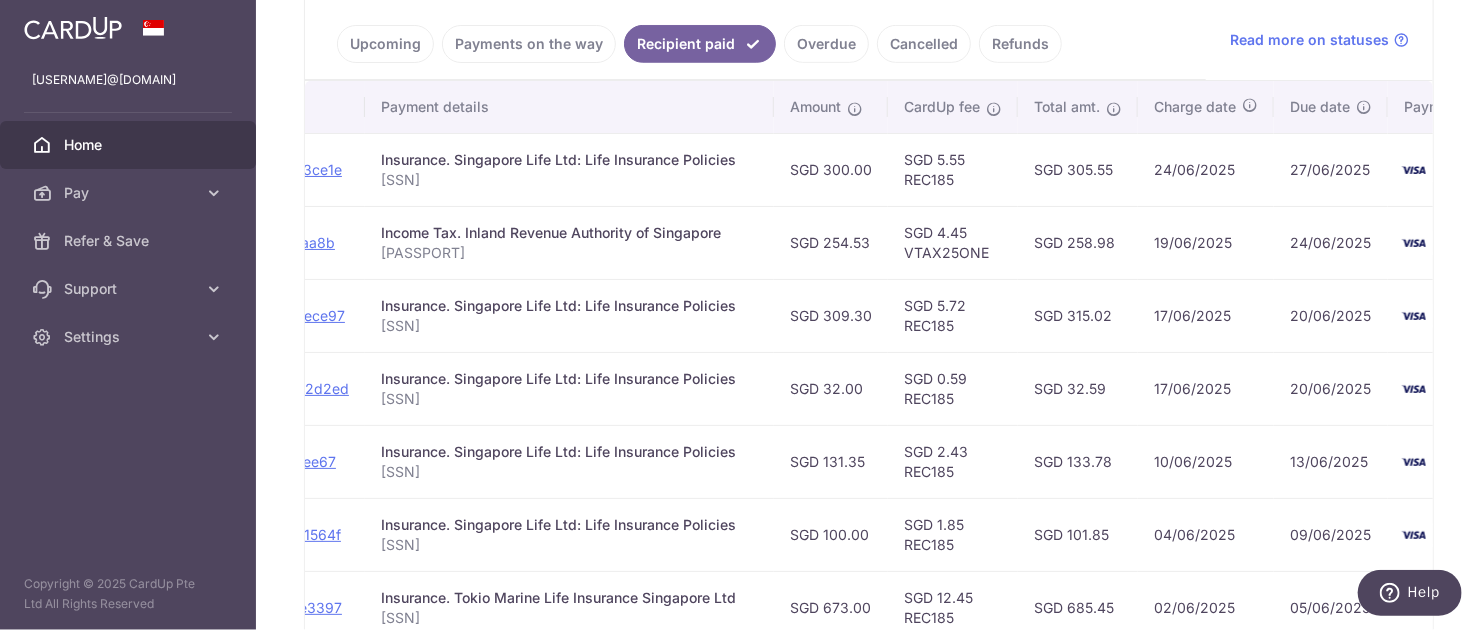scroll, scrollTop: 0, scrollLeft: 294, axis: horizontal 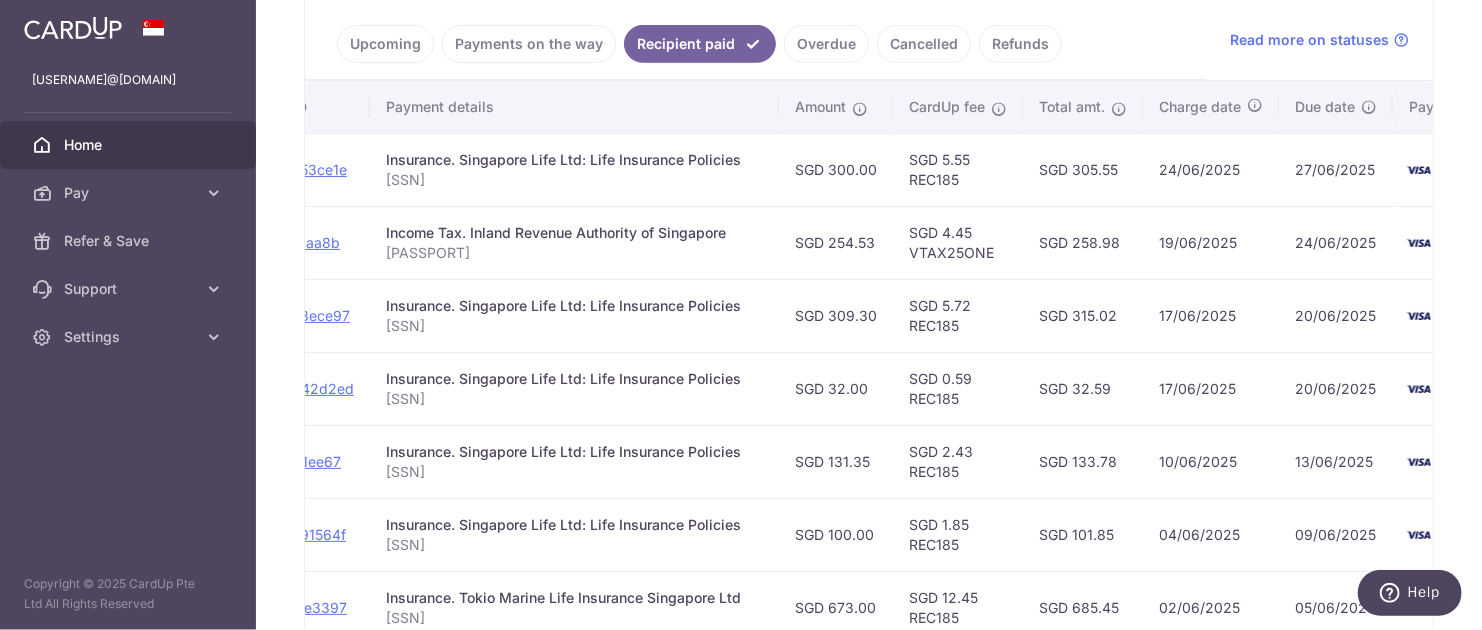 click on "17/06/2025" at bounding box center (1211, 315) 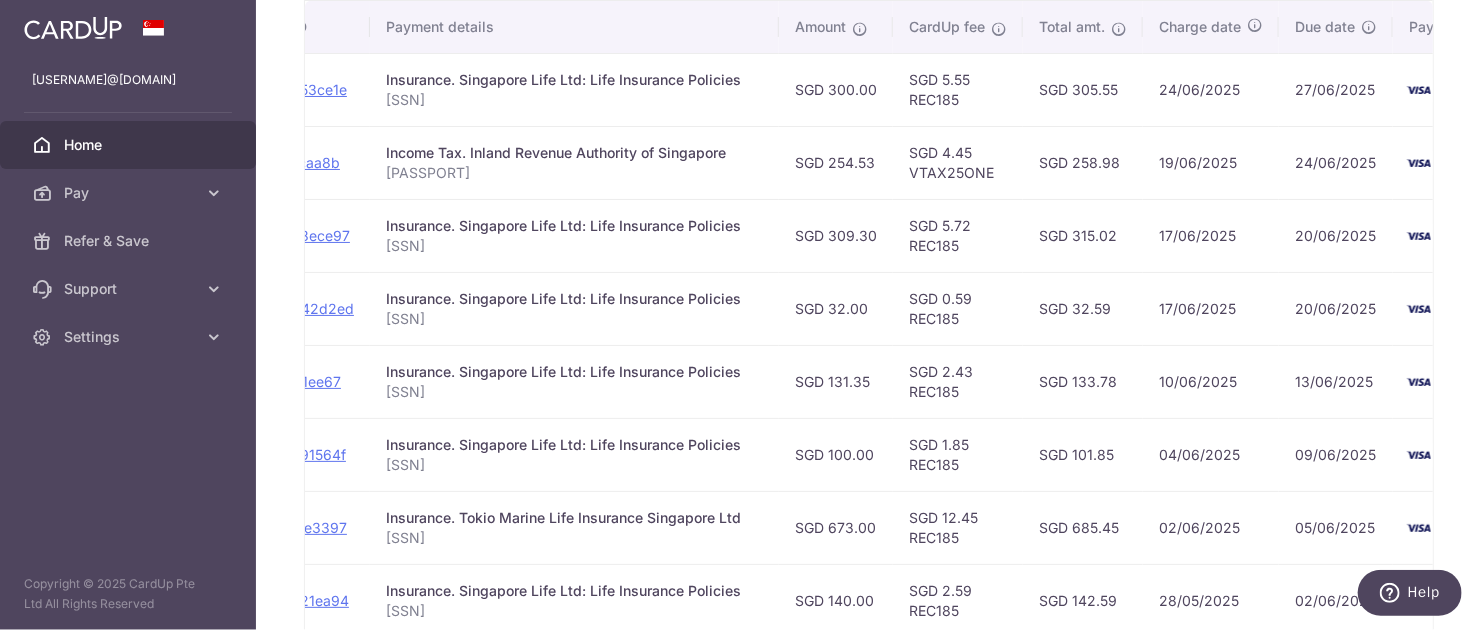 scroll, scrollTop: 573, scrollLeft: 0, axis: vertical 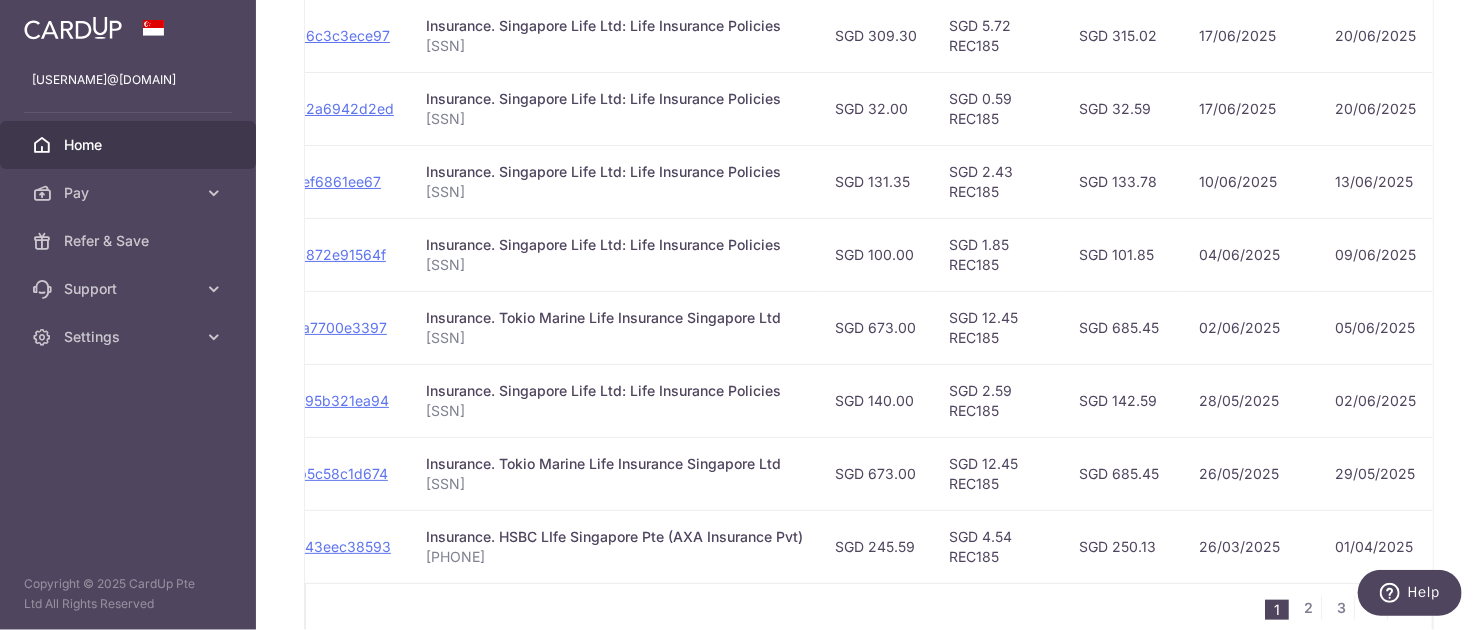 click on "02/06/2025" at bounding box center [1251, 327] 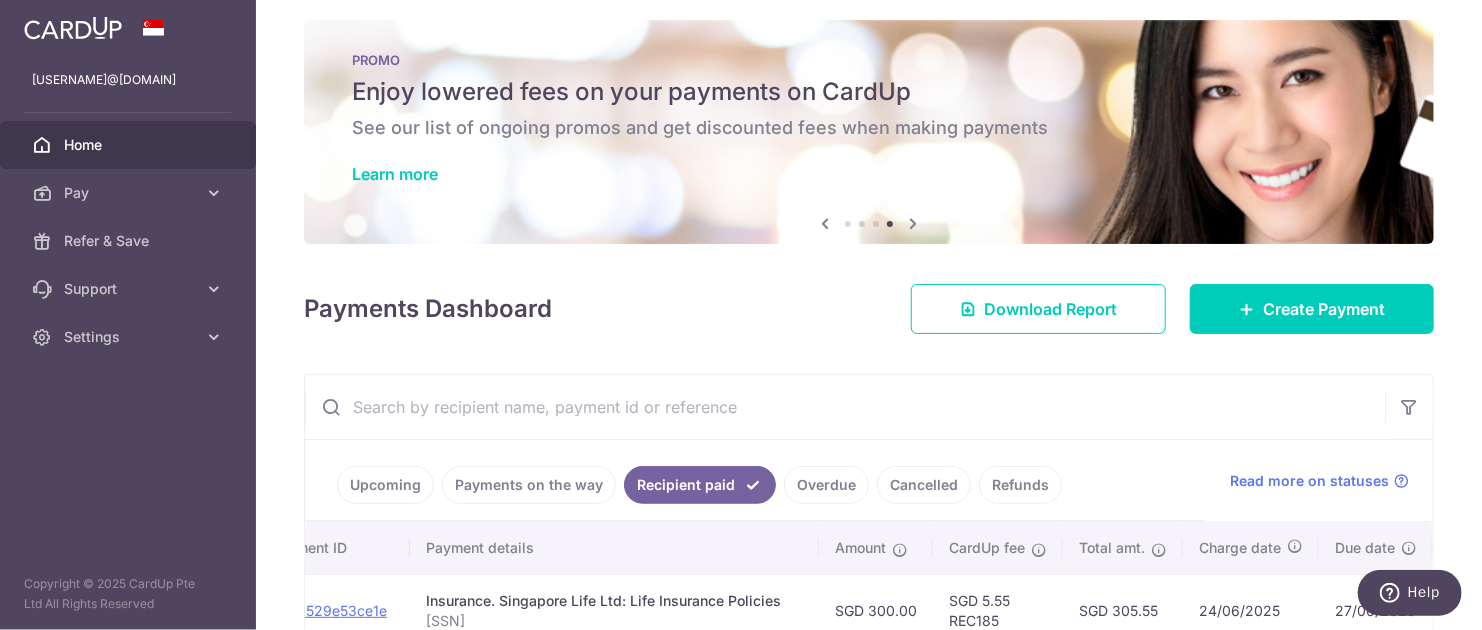 scroll, scrollTop: 0, scrollLeft: 0, axis: both 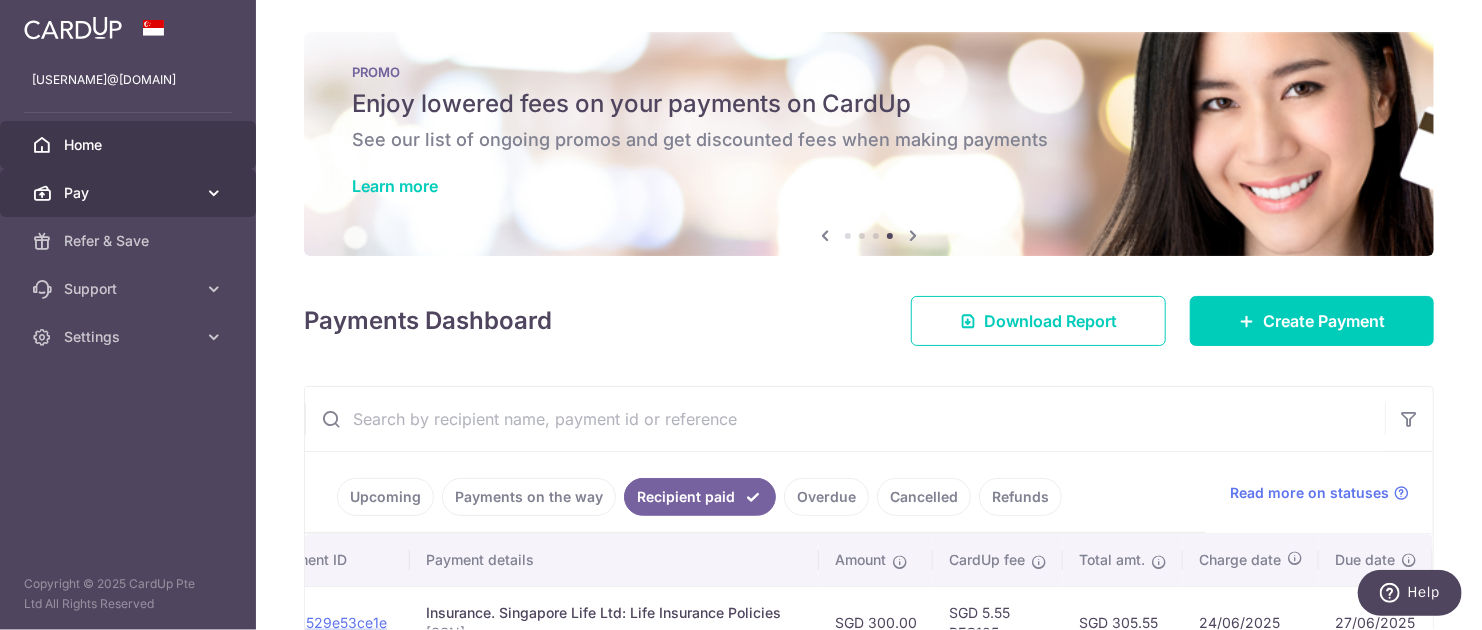click on "Pay" at bounding box center (130, 193) 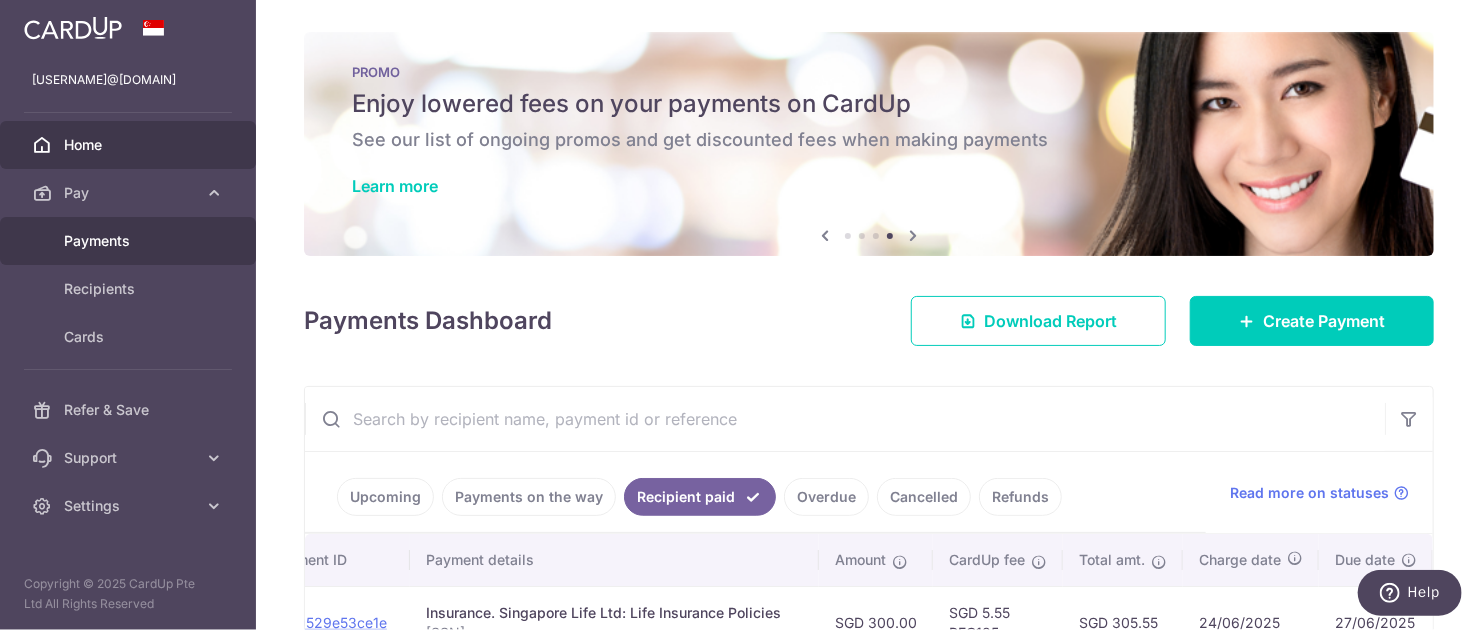 click on "Payments" at bounding box center [130, 241] 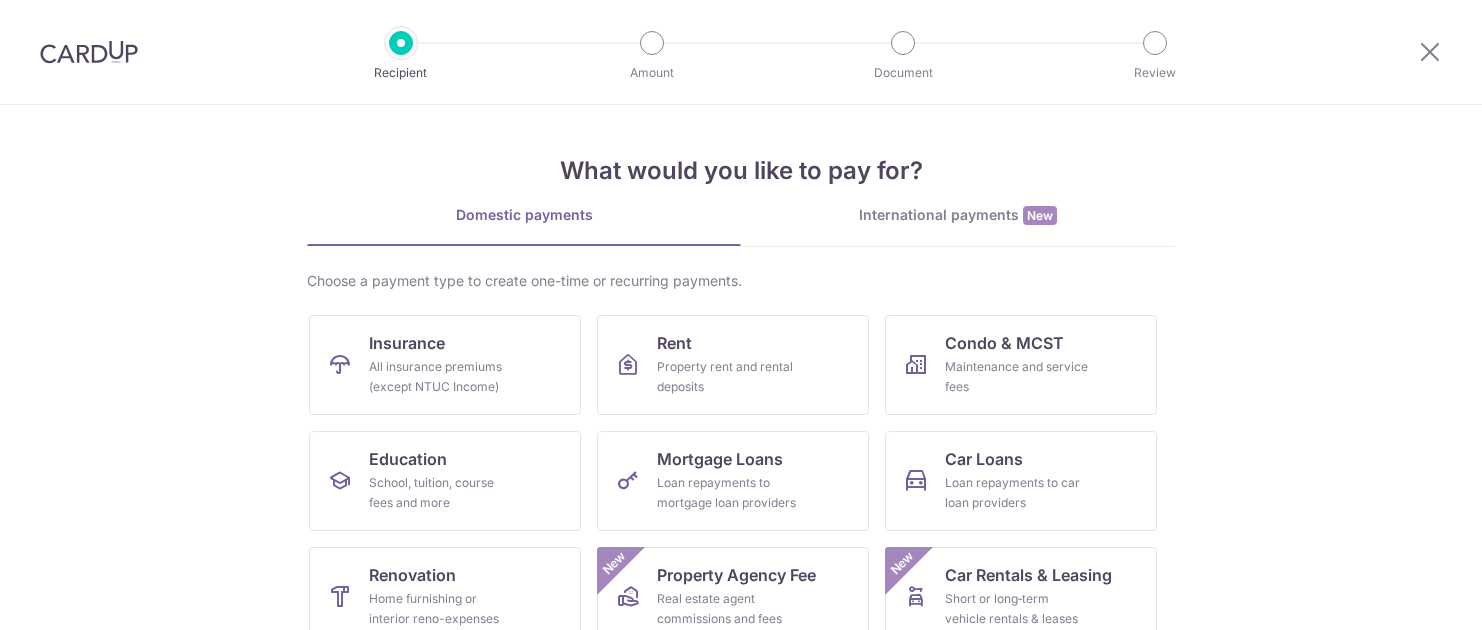 scroll, scrollTop: 0, scrollLeft: 0, axis: both 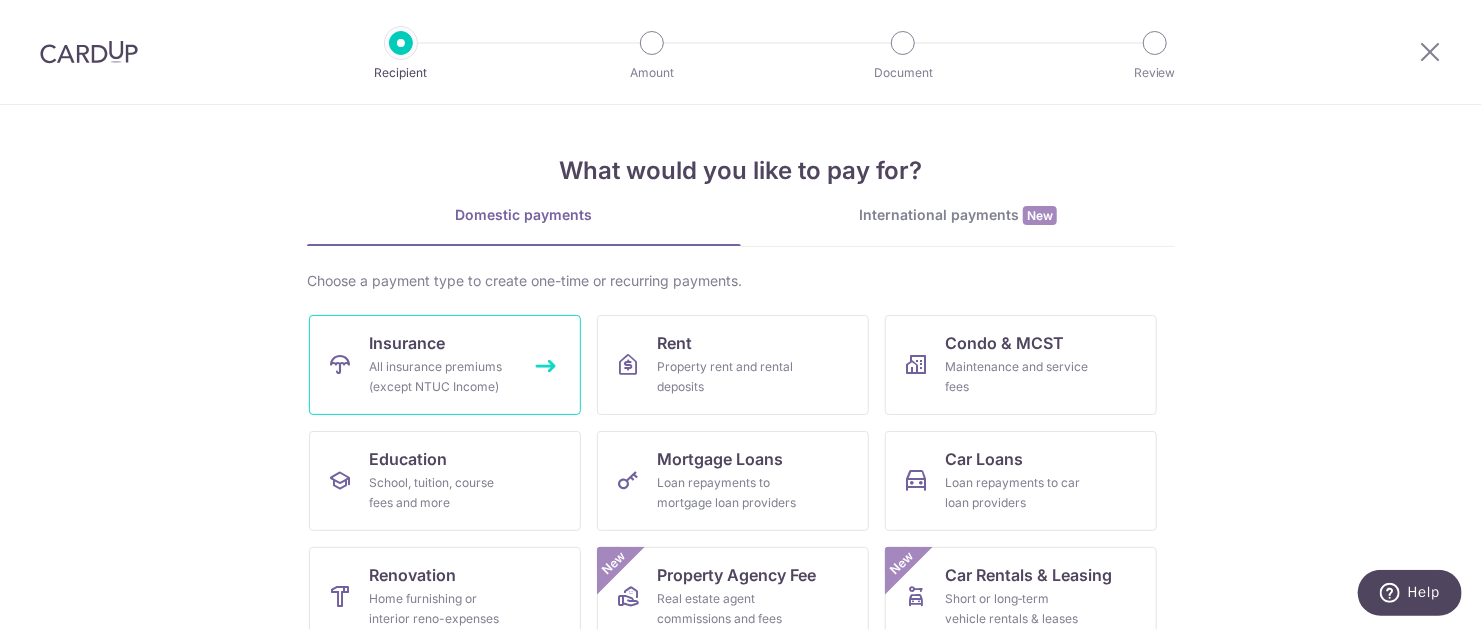 click on "Insurance" at bounding box center (407, 343) 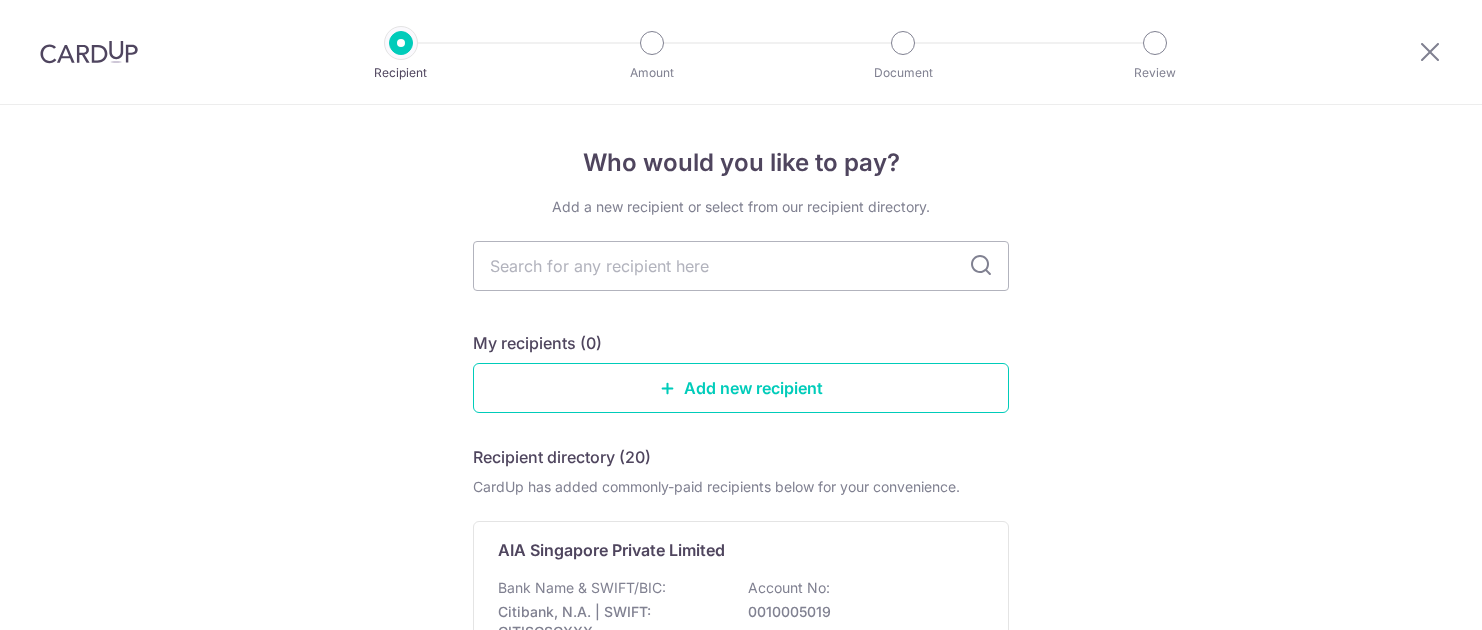 scroll, scrollTop: 0, scrollLeft: 0, axis: both 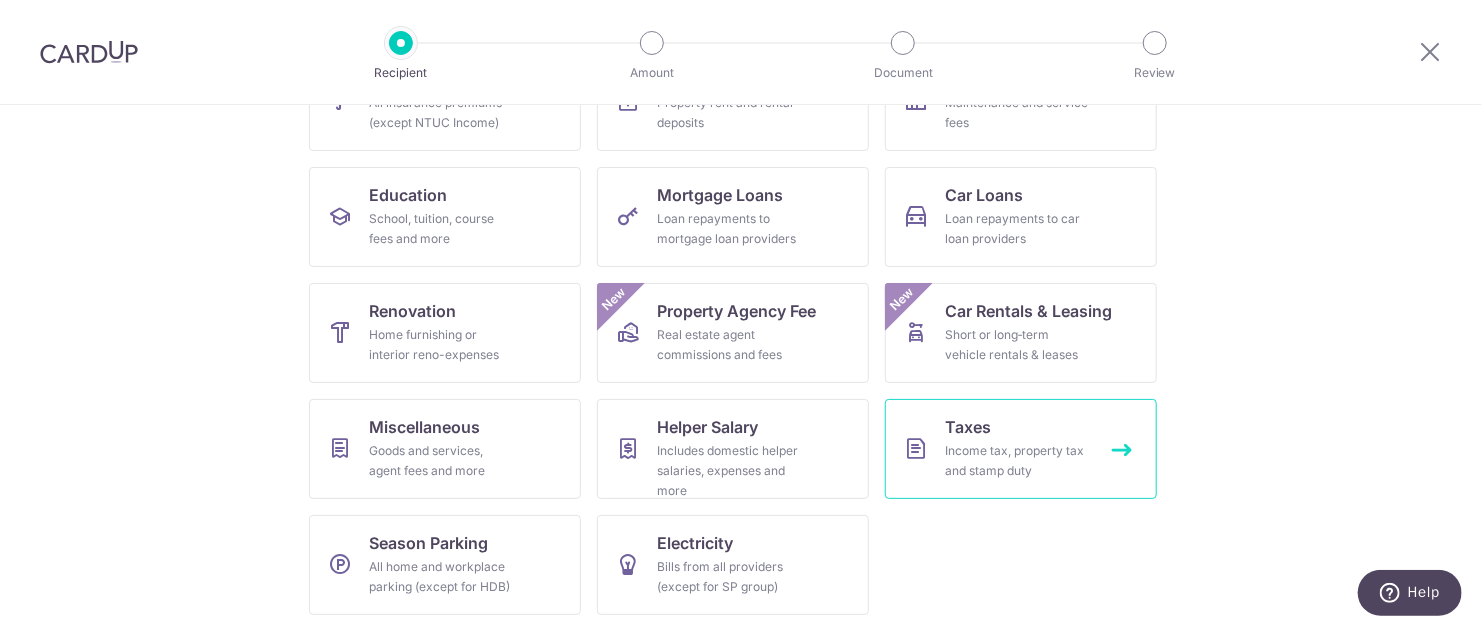 click on "Income tax, property tax and stamp duty" at bounding box center (1017, 461) 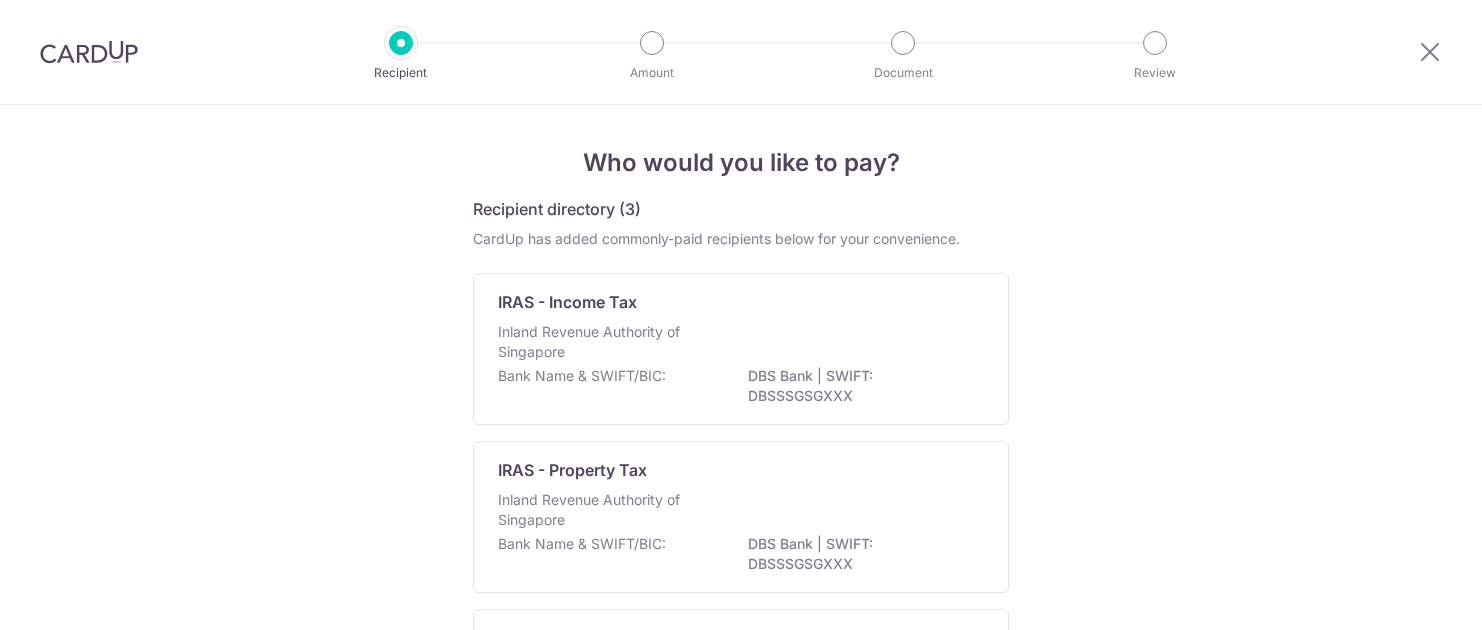 scroll, scrollTop: 0, scrollLeft: 0, axis: both 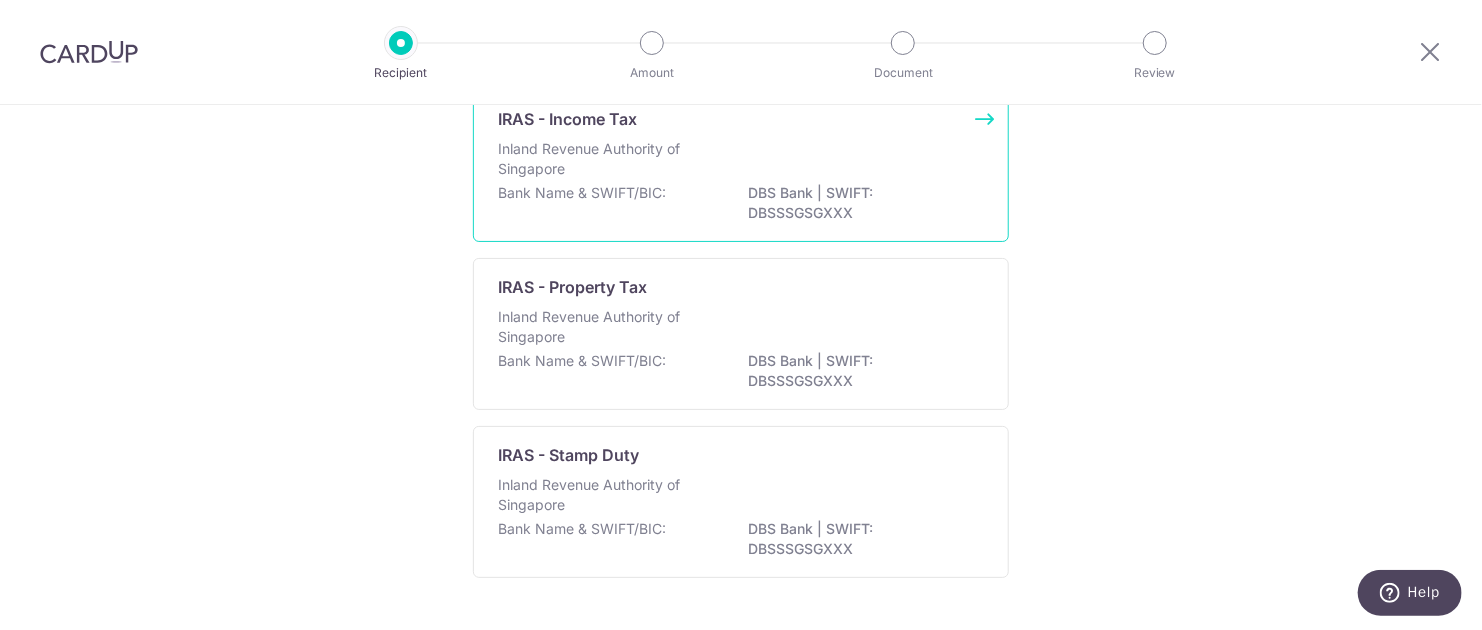 click on "Inland Revenue Authority of Singapore" at bounding box center (604, 159) 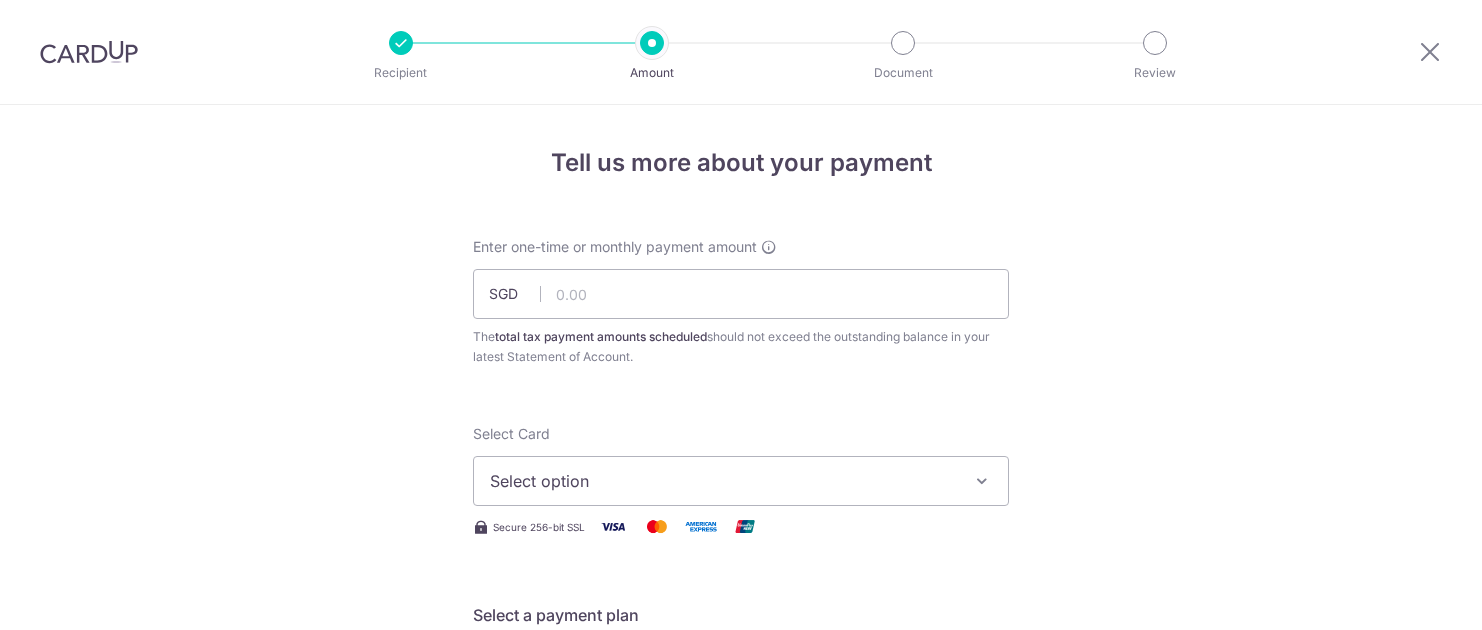 scroll, scrollTop: 0, scrollLeft: 0, axis: both 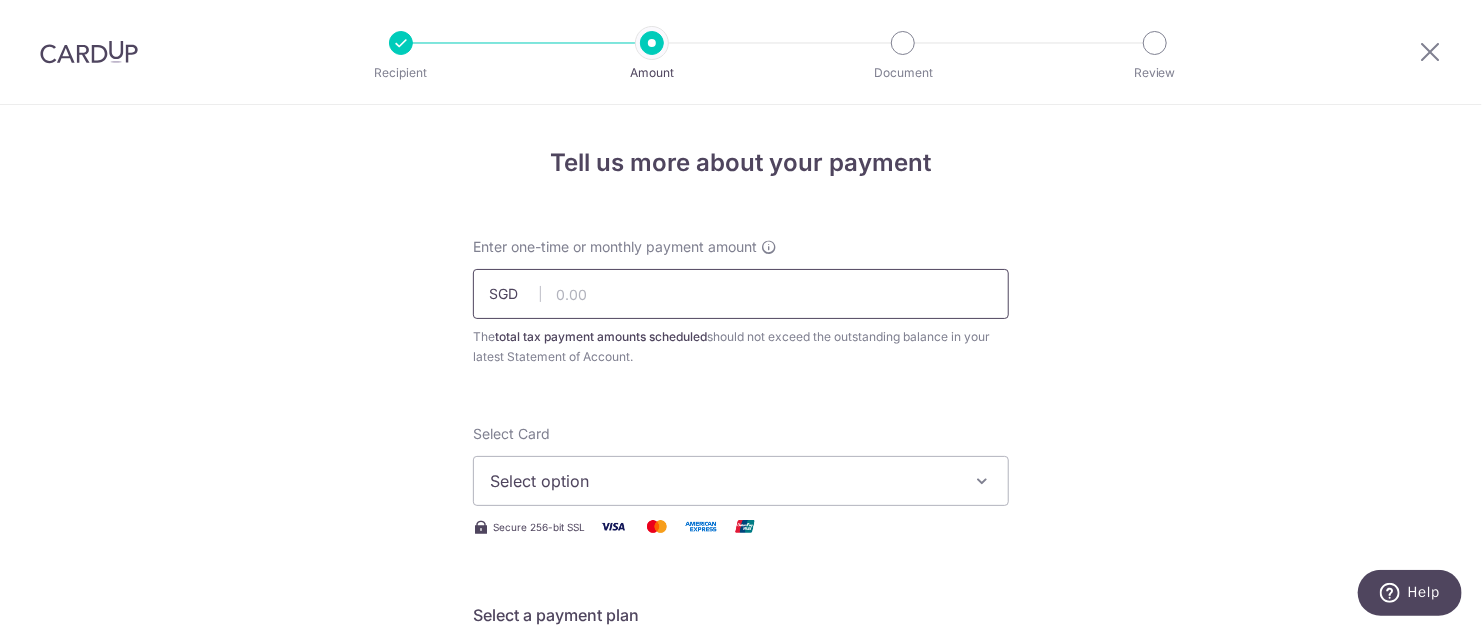 click at bounding box center [741, 294] 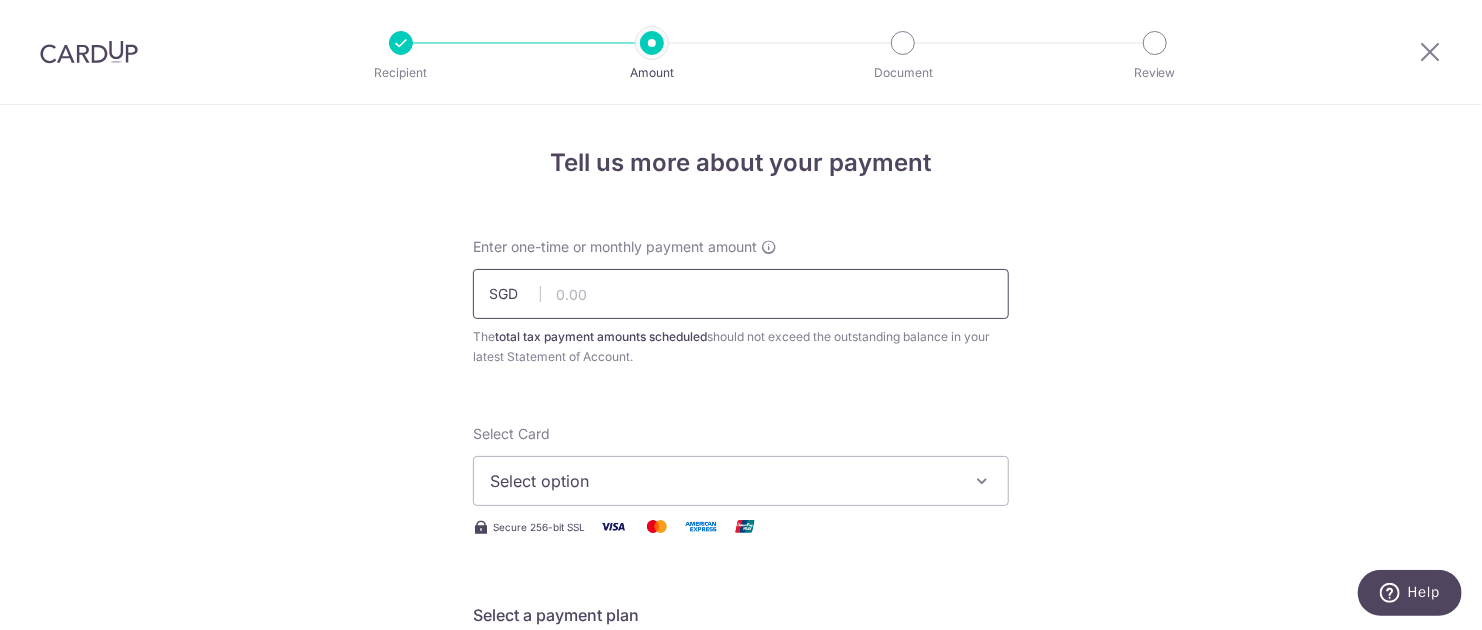 type on "254.53" 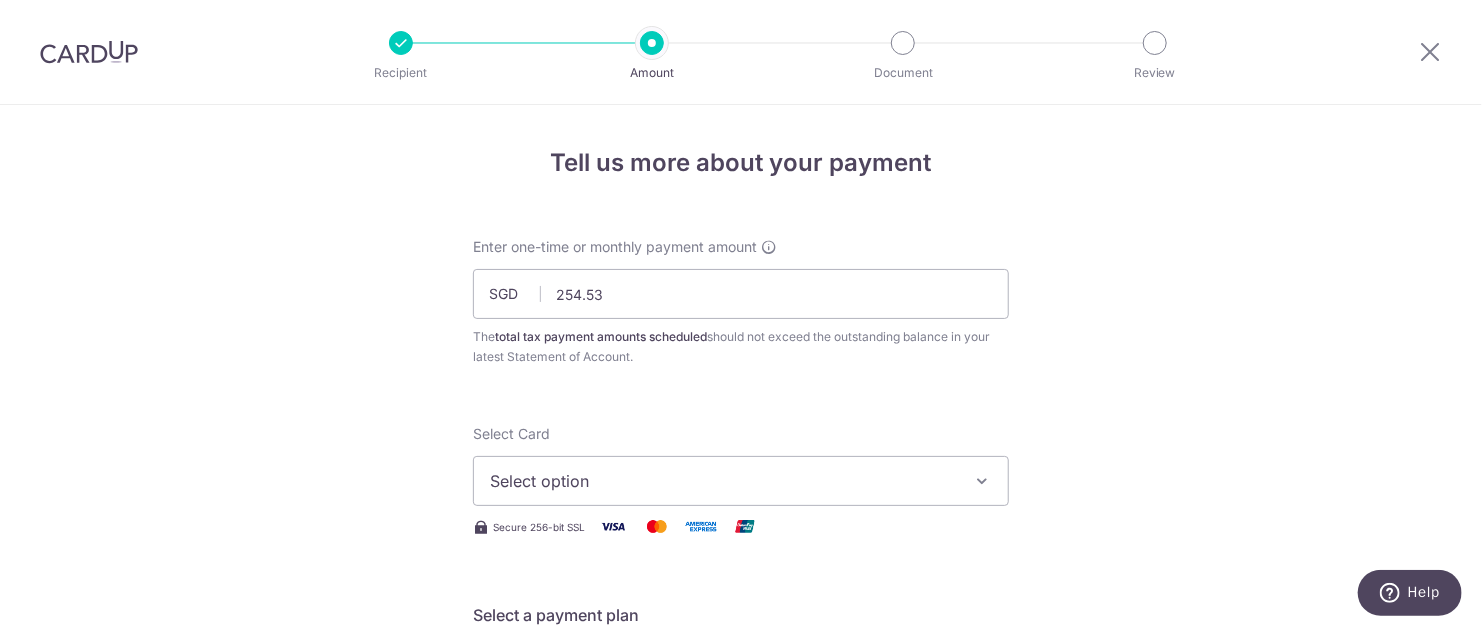 click on "Select option" at bounding box center [723, 481] 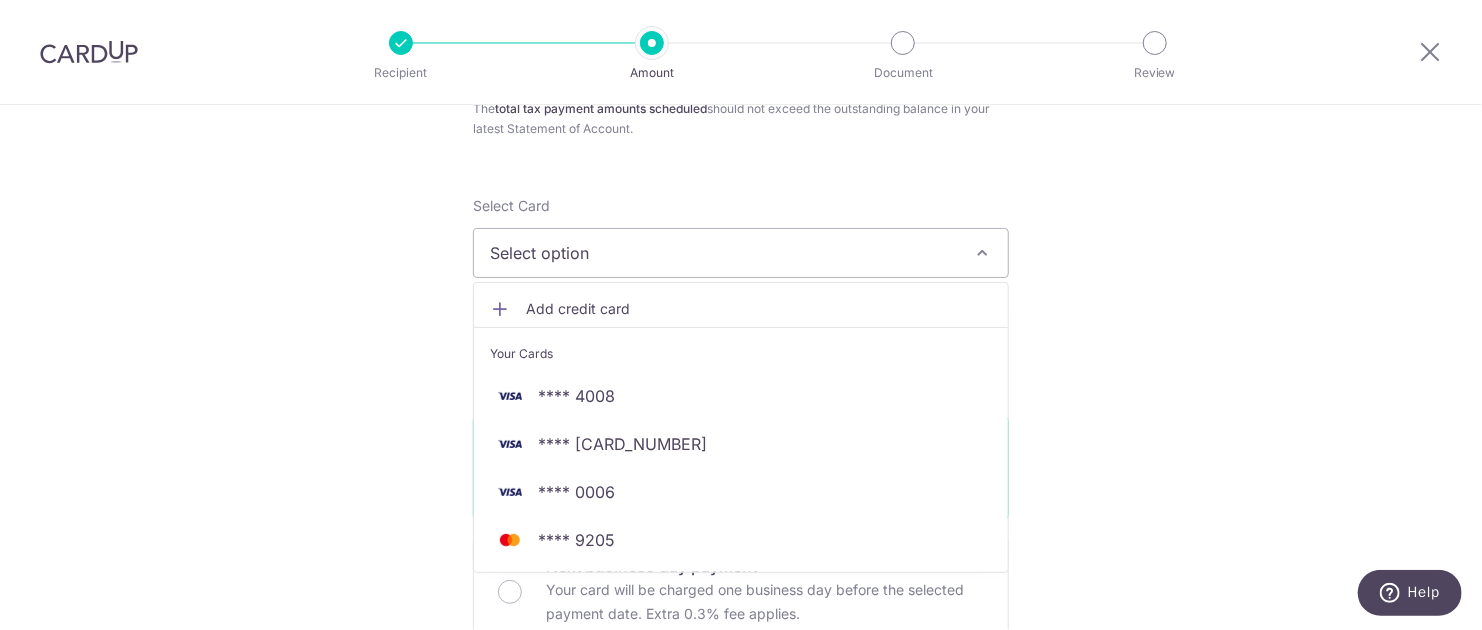 scroll, scrollTop: 261, scrollLeft: 0, axis: vertical 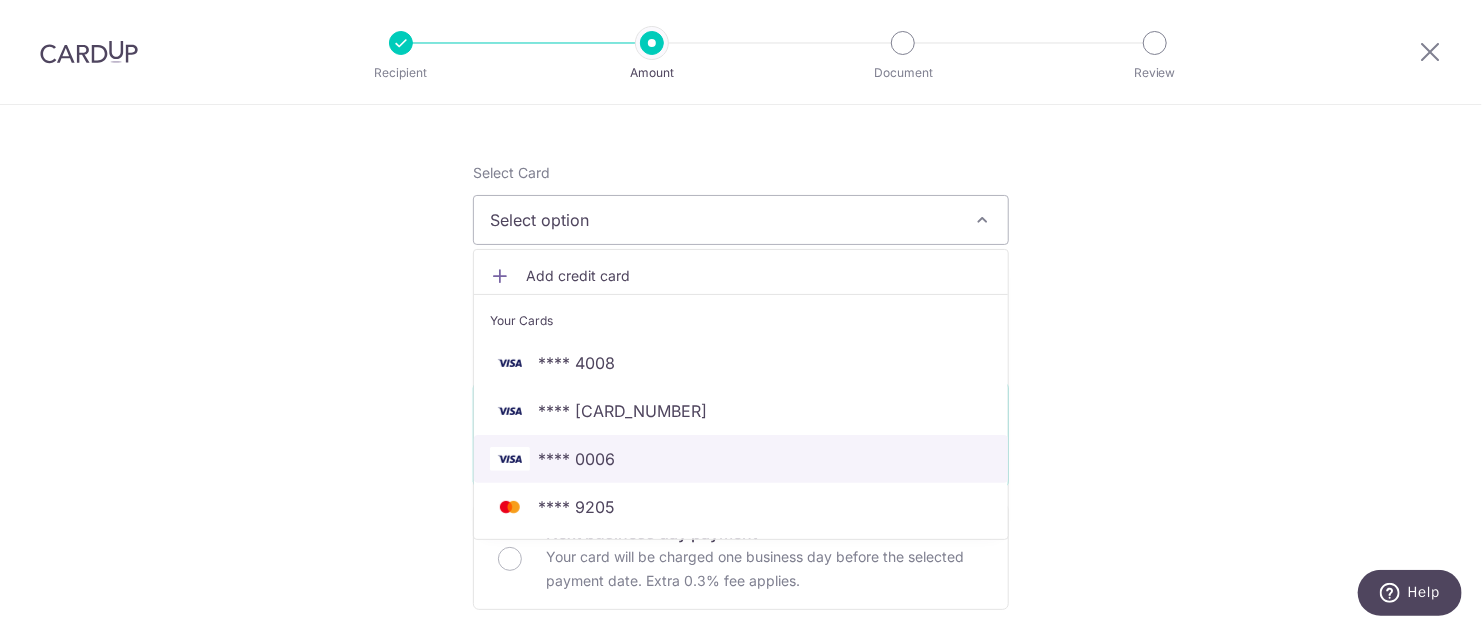 click on "**** 0006" at bounding box center [741, 459] 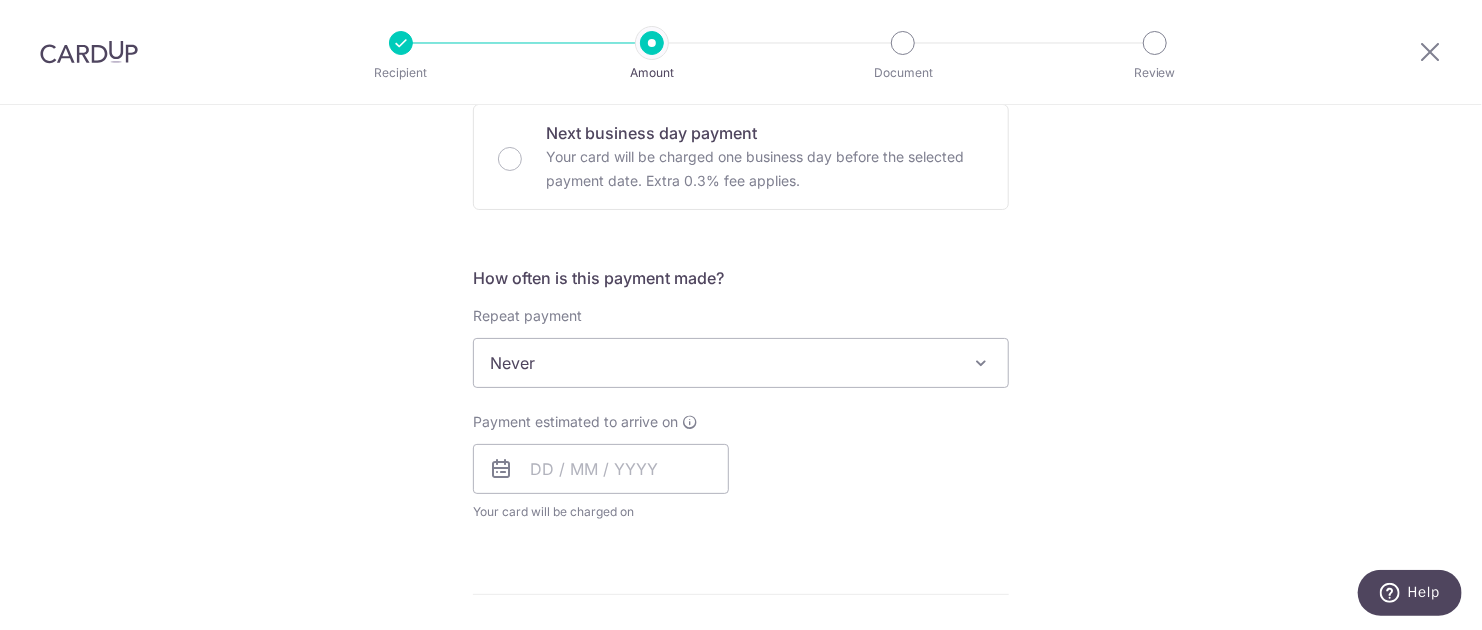 scroll, scrollTop: 649, scrollLeft: 0, axis: vertical 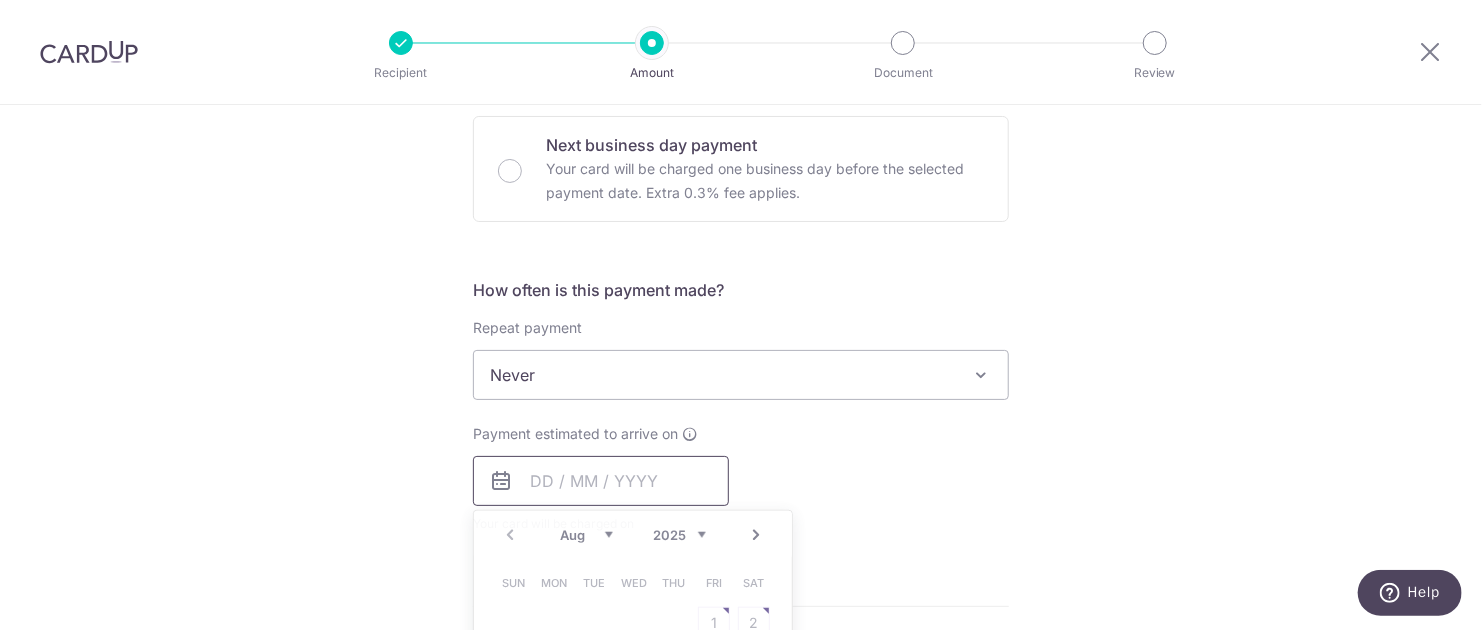 click at bounding box center [601, 481] 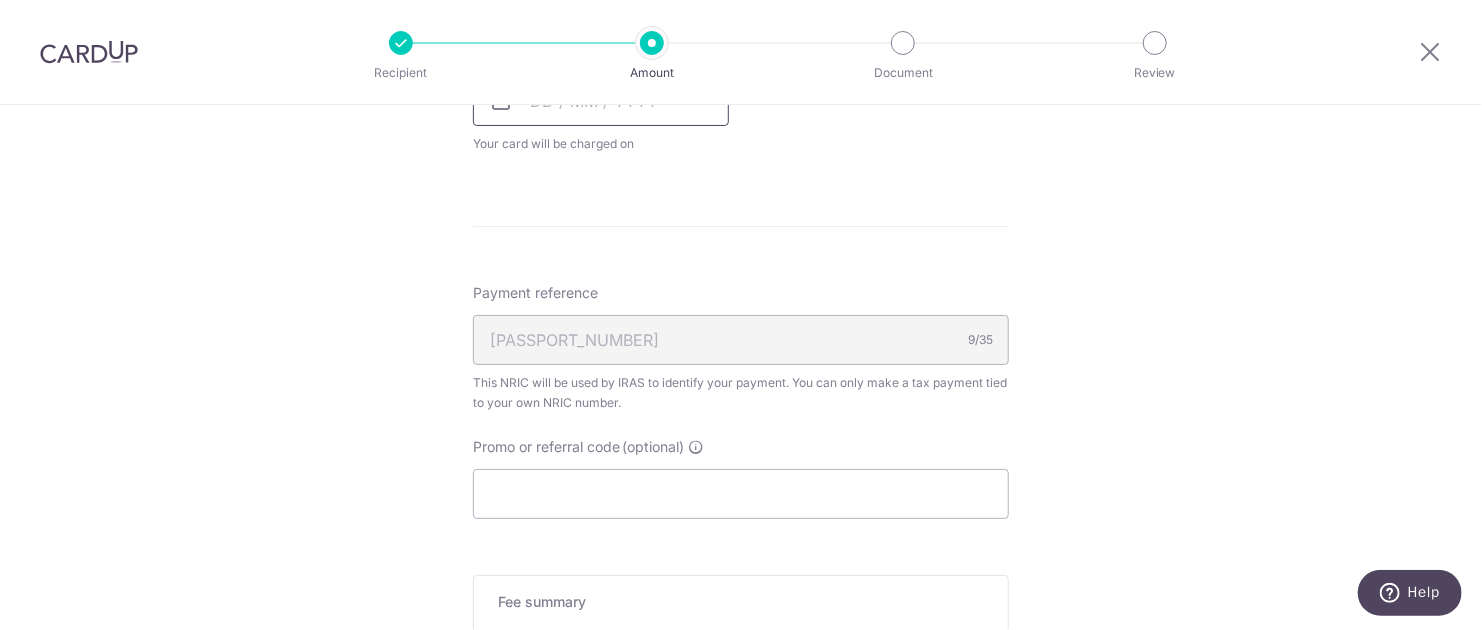 scroll, scrollTop: 1027, scrollLeft: 0, axis: vertical 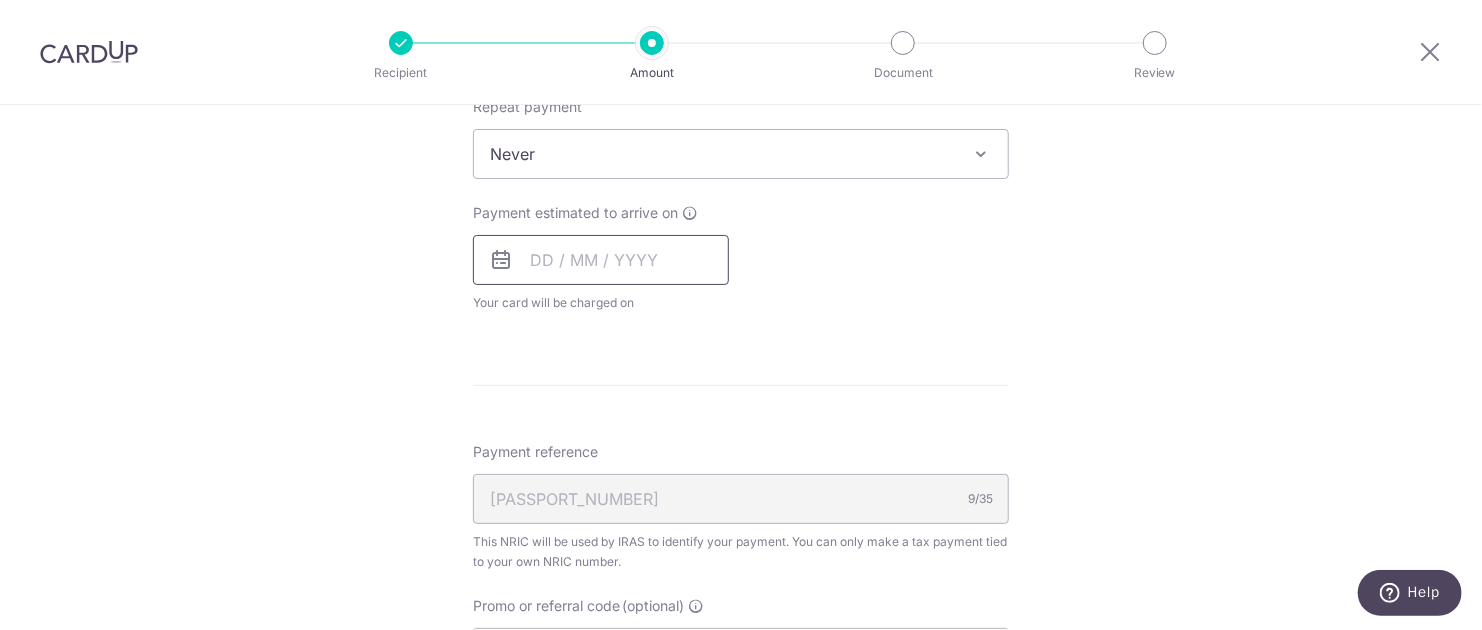 click at bounding box center (601, 260) 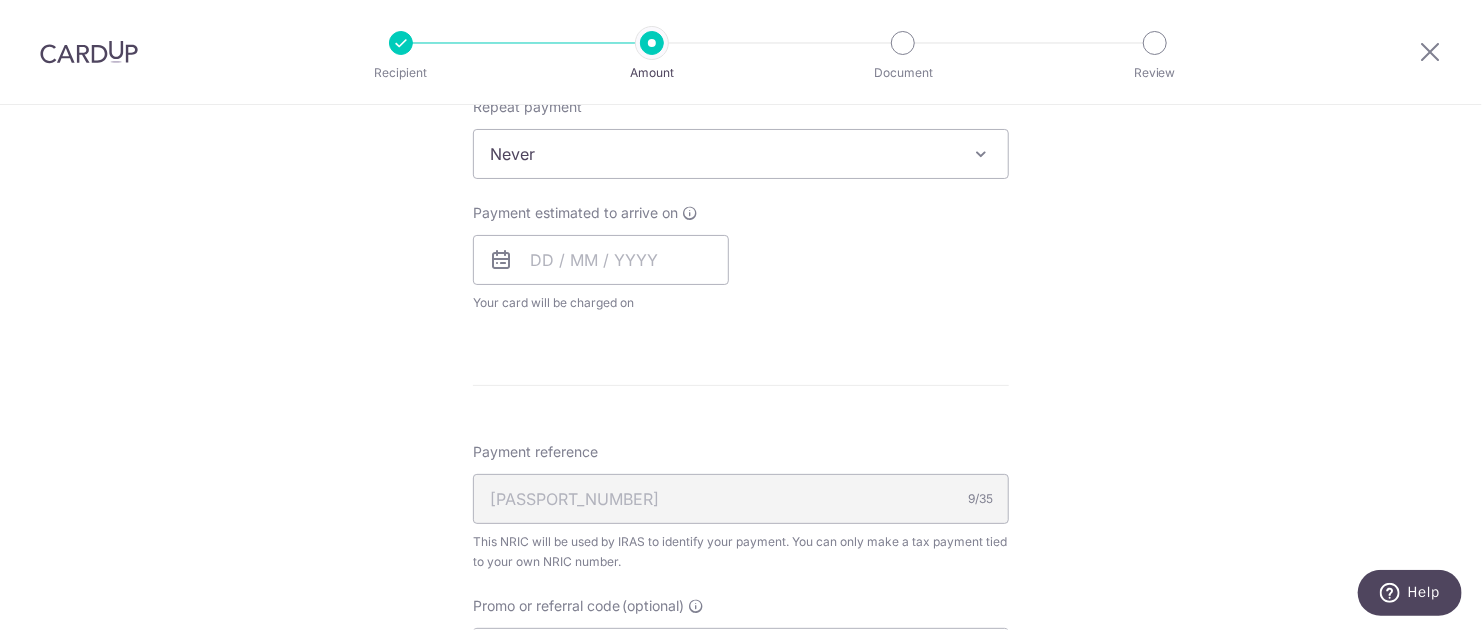 click at bounding box center [501, 260] 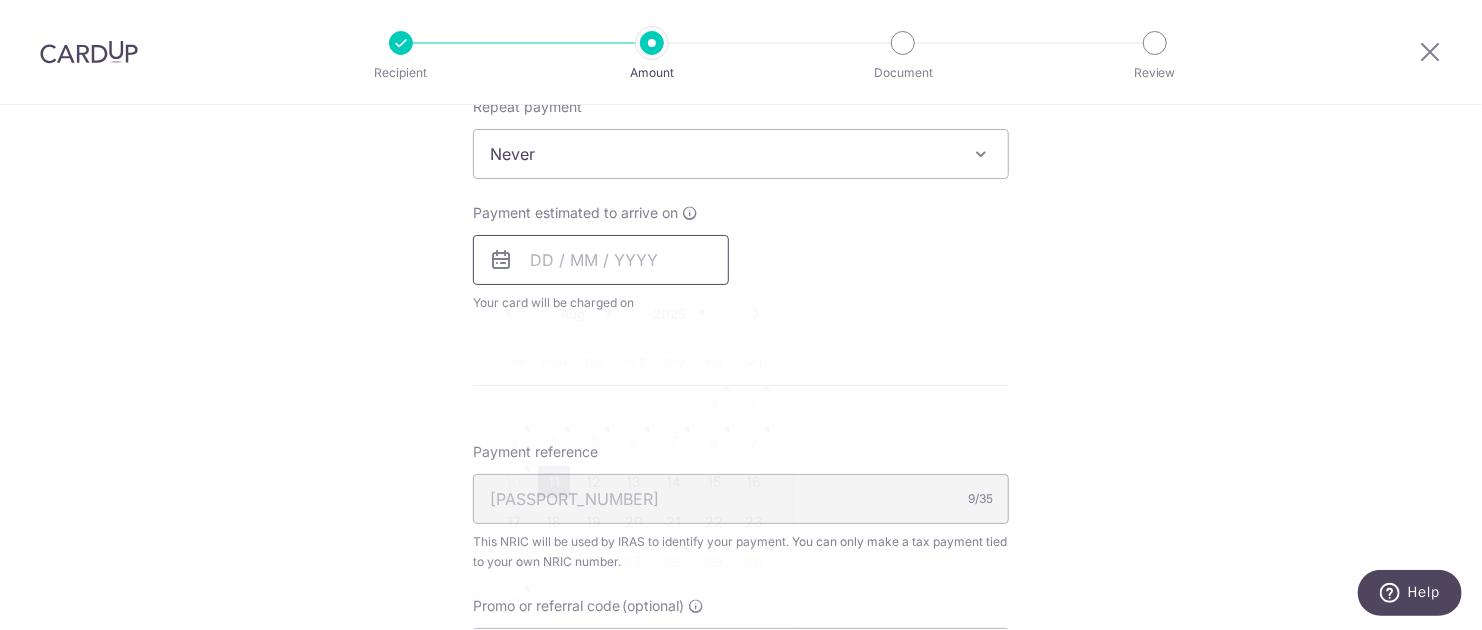 click at bounding box center [601, 260] 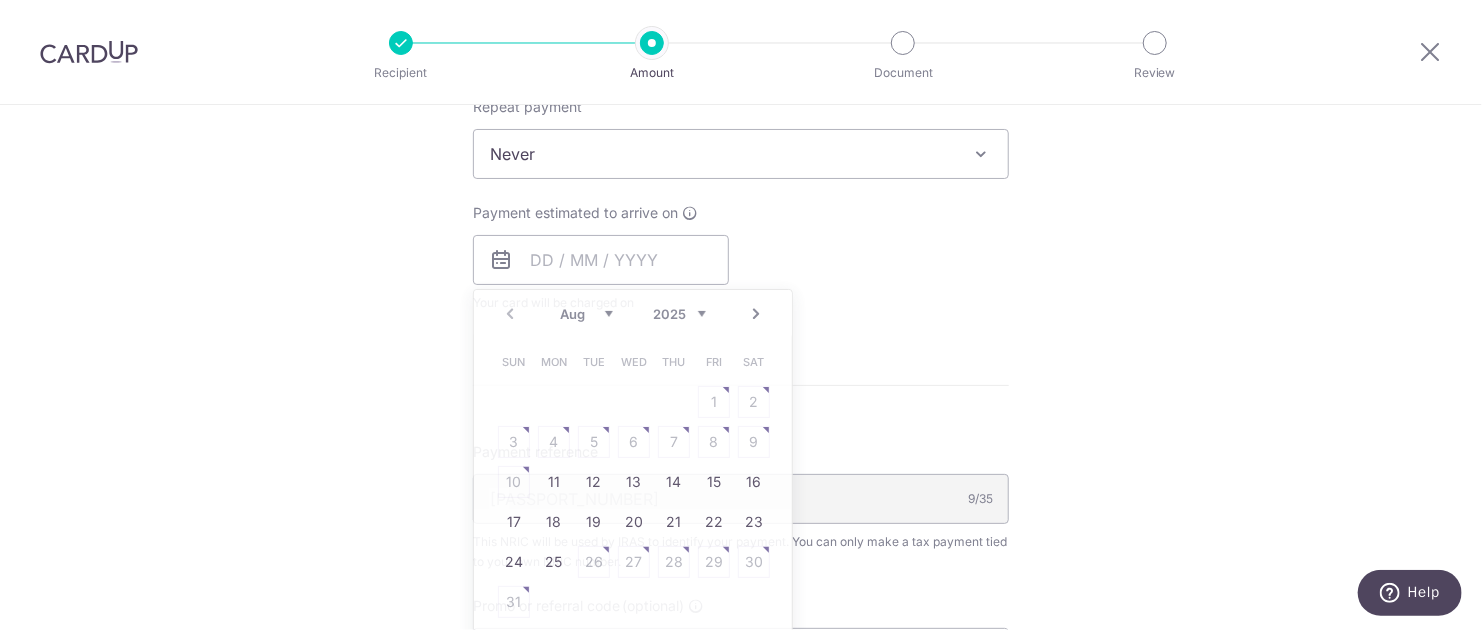click on "Tell us more about your payment
Enter one-time or monthly payment amount
SGD
254.53
254.53
The  total tax payment amounts scheduled  should not exceed the outstanding balance in your latest Statement of Account.
Select Card
**** [CARD_NUMBER]
Add credit card
Your Cards
**** [CARD_NUMBER]
**** [CARD_NUMBER]
**** [CARD_NUMBER]
**** [CARD_NUMBER]
Secure 256-bit SSL" at bounding box center (741, 163) 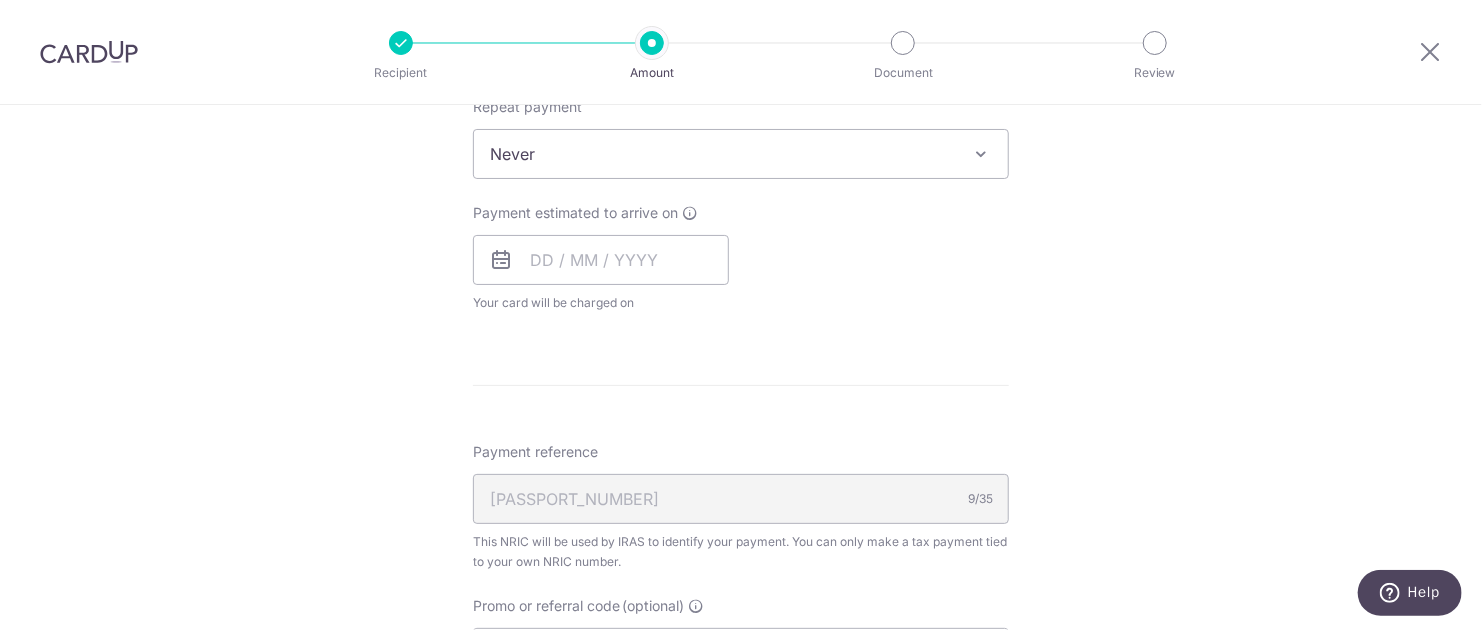 drag, startPoint x: 1304, startPoint y: 320, endPoint x: 1478, endPoint y: 382, distance: 184.716 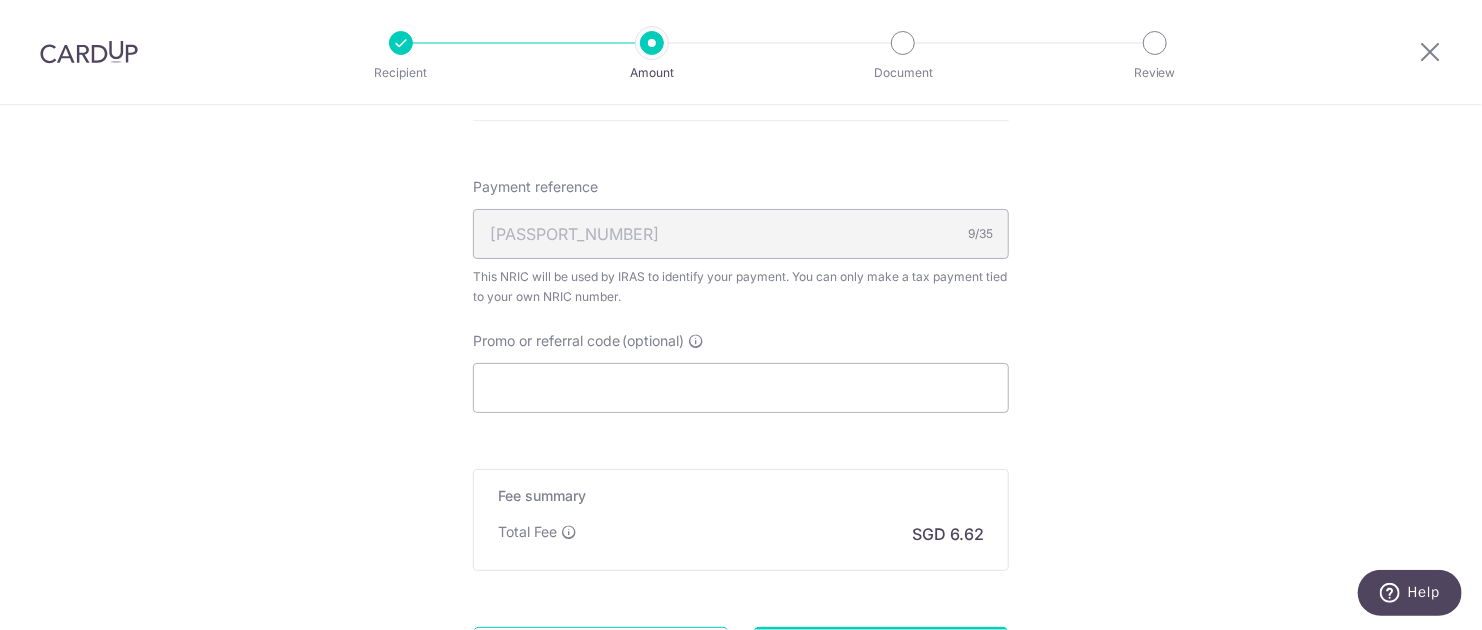 scroll, scrollTop: 1203, scrollLeft: 0, axis: vertical 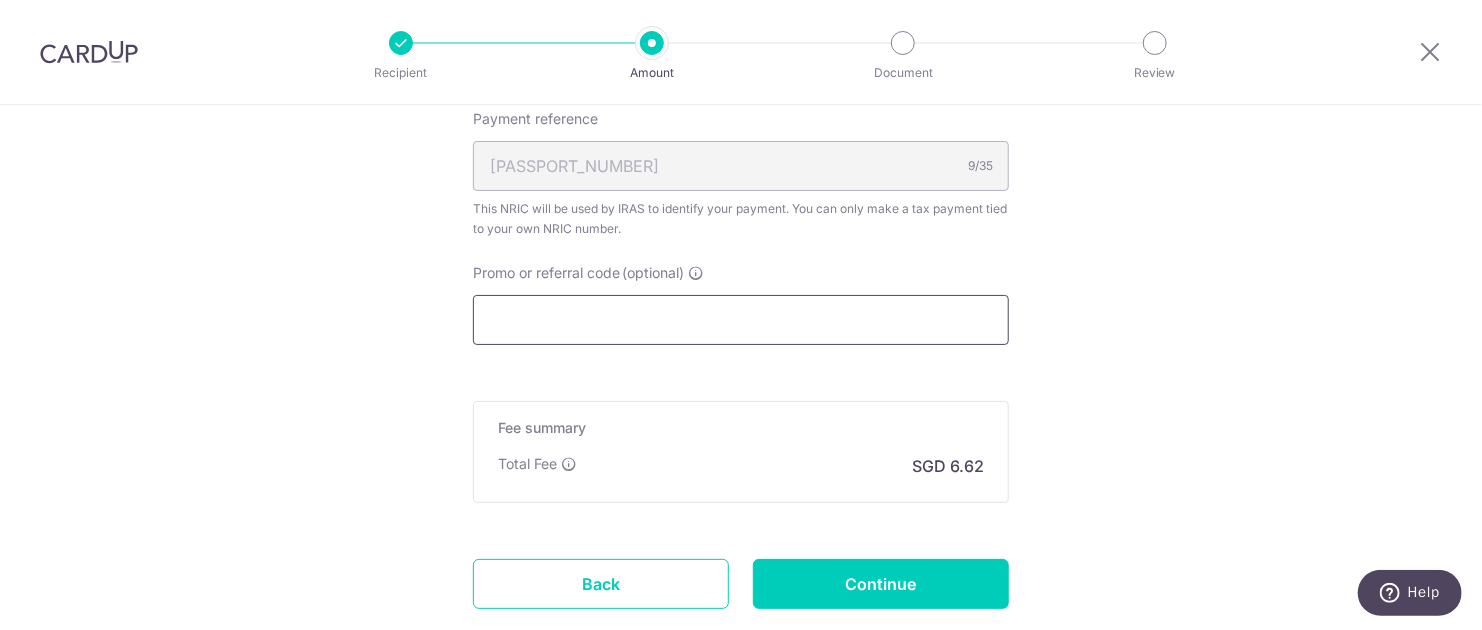 click on "Promo or referral code
(optional)" at bounding box center [741, 320] 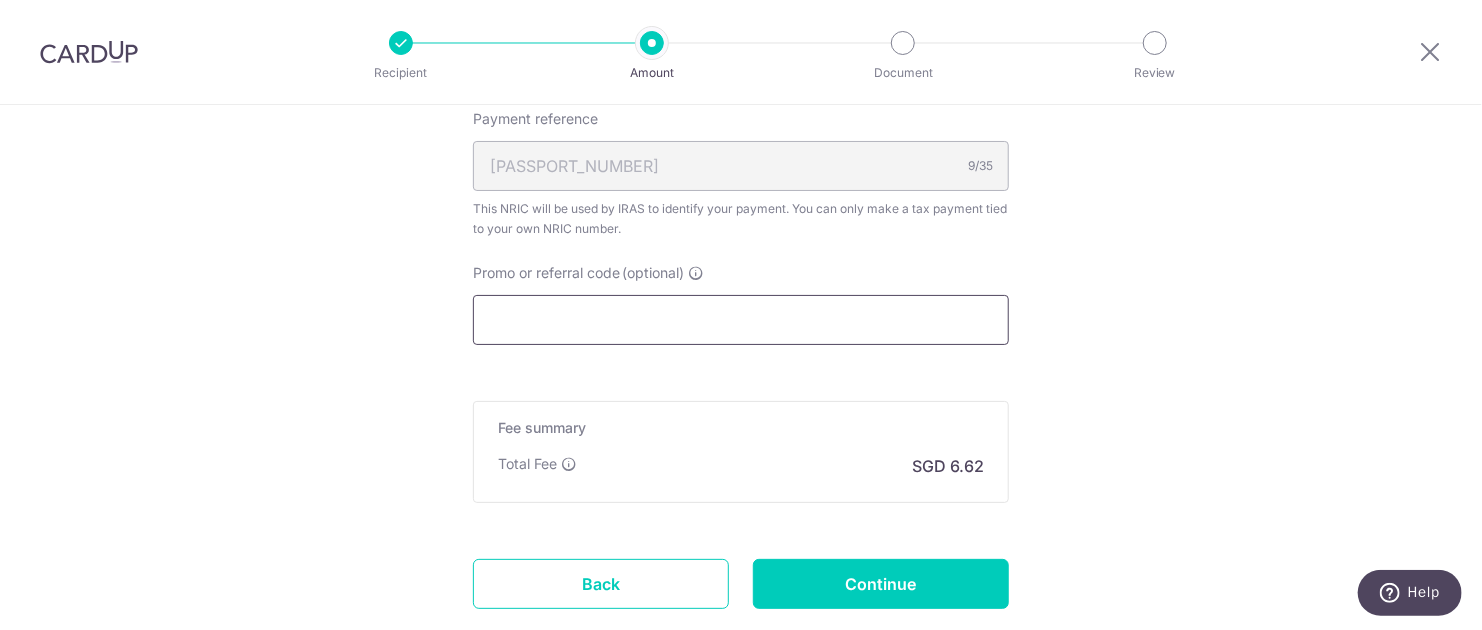 scroll, scrollTop: 744, scrollLeft: 0, axis: vertical 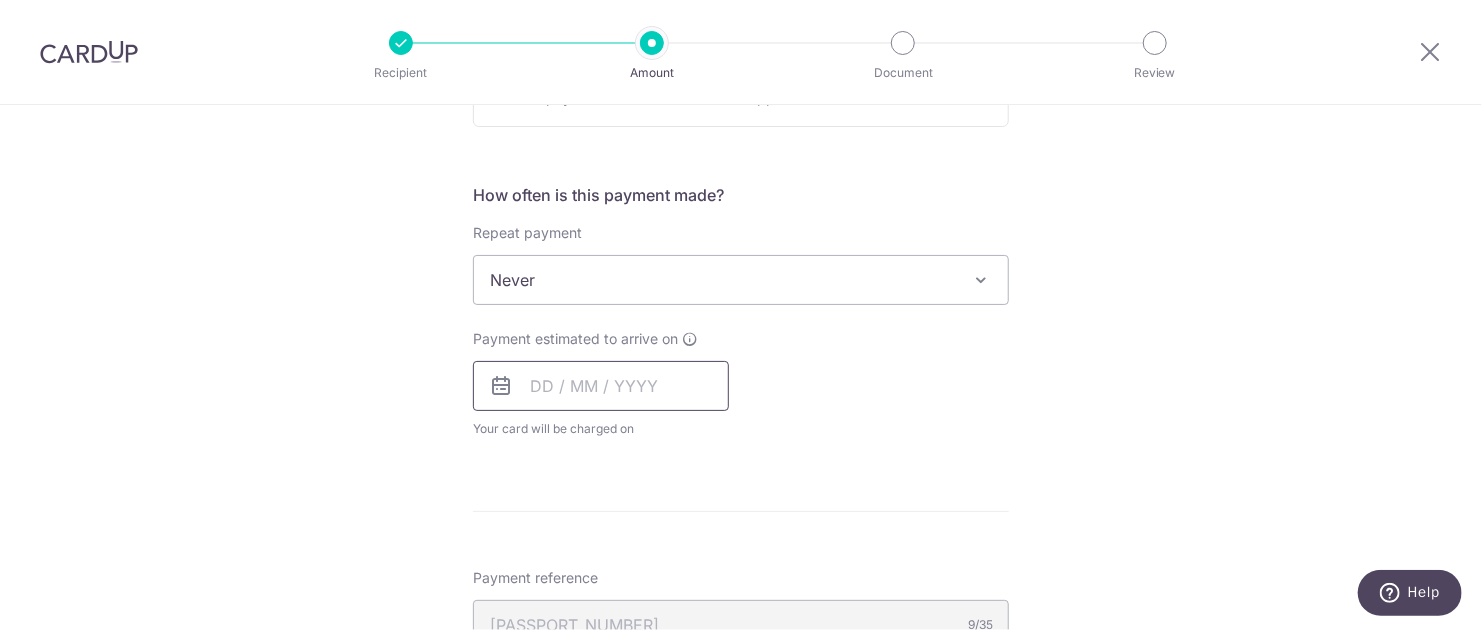 click at bounding box center [601, 386] 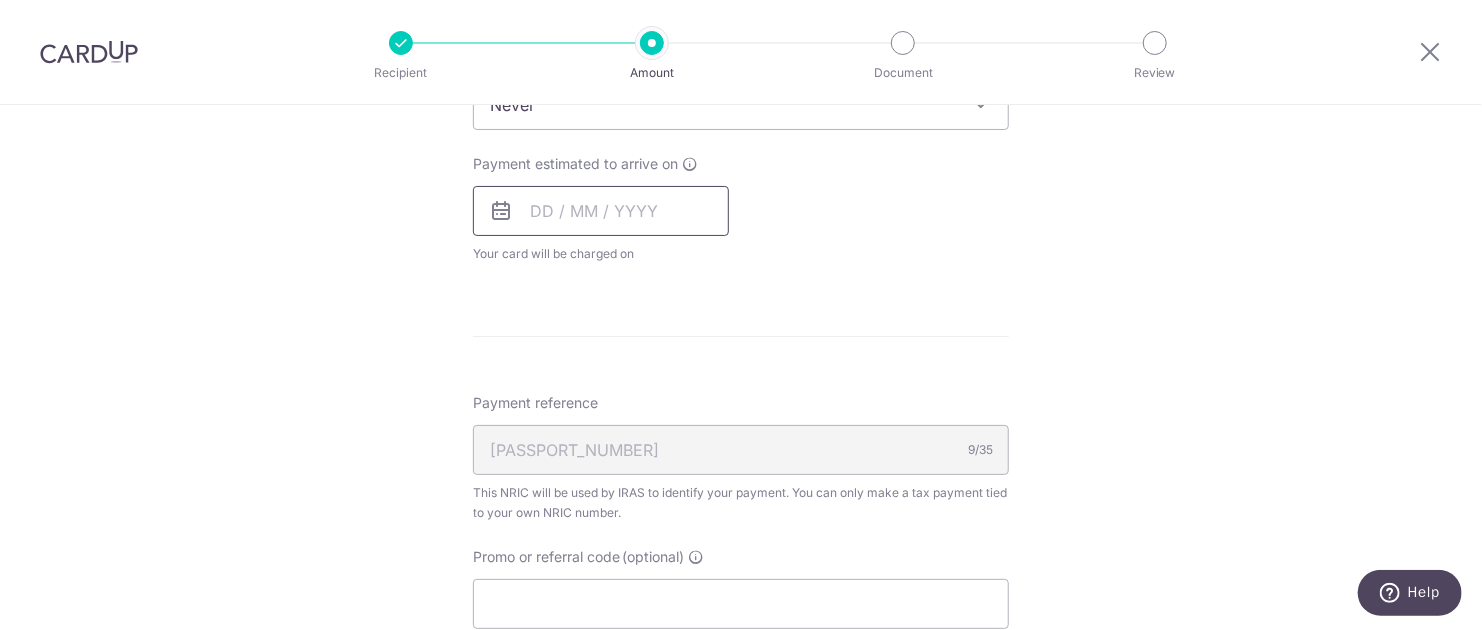 scroll, scrollTop: 922, scrollLeft: 0, axis: vertical 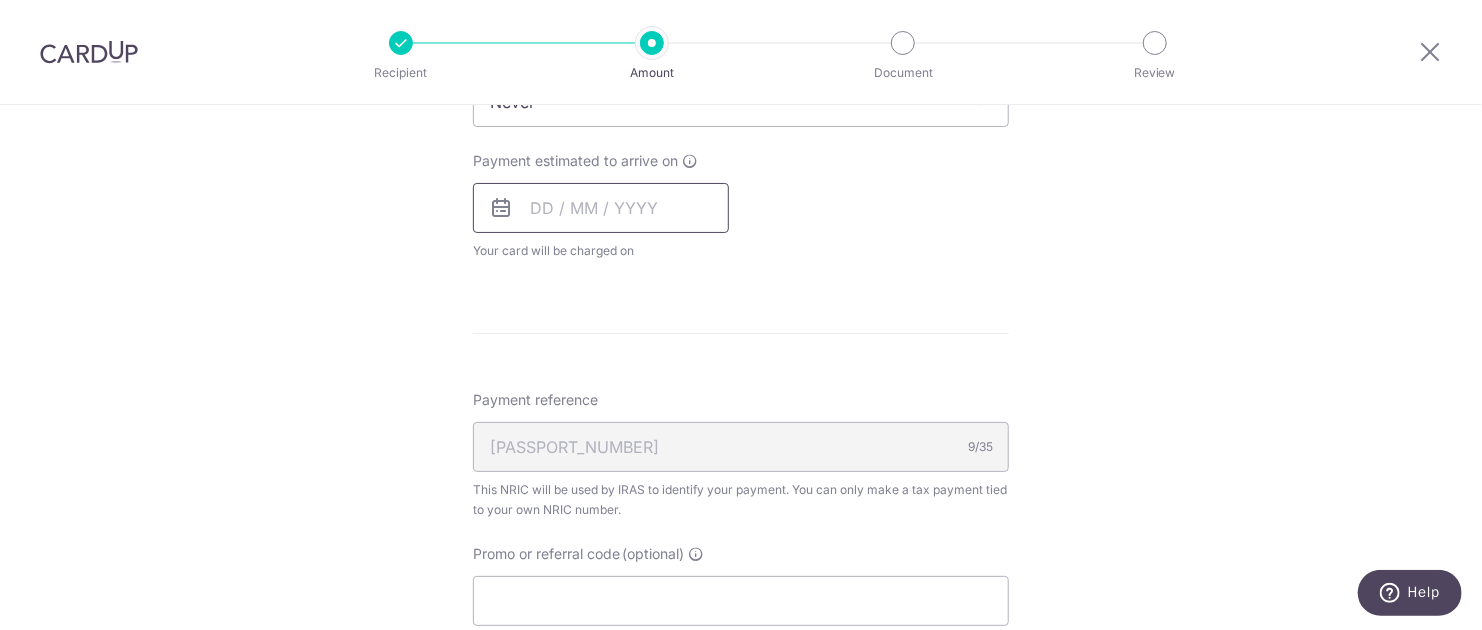 click at bounding box center [601, 208] 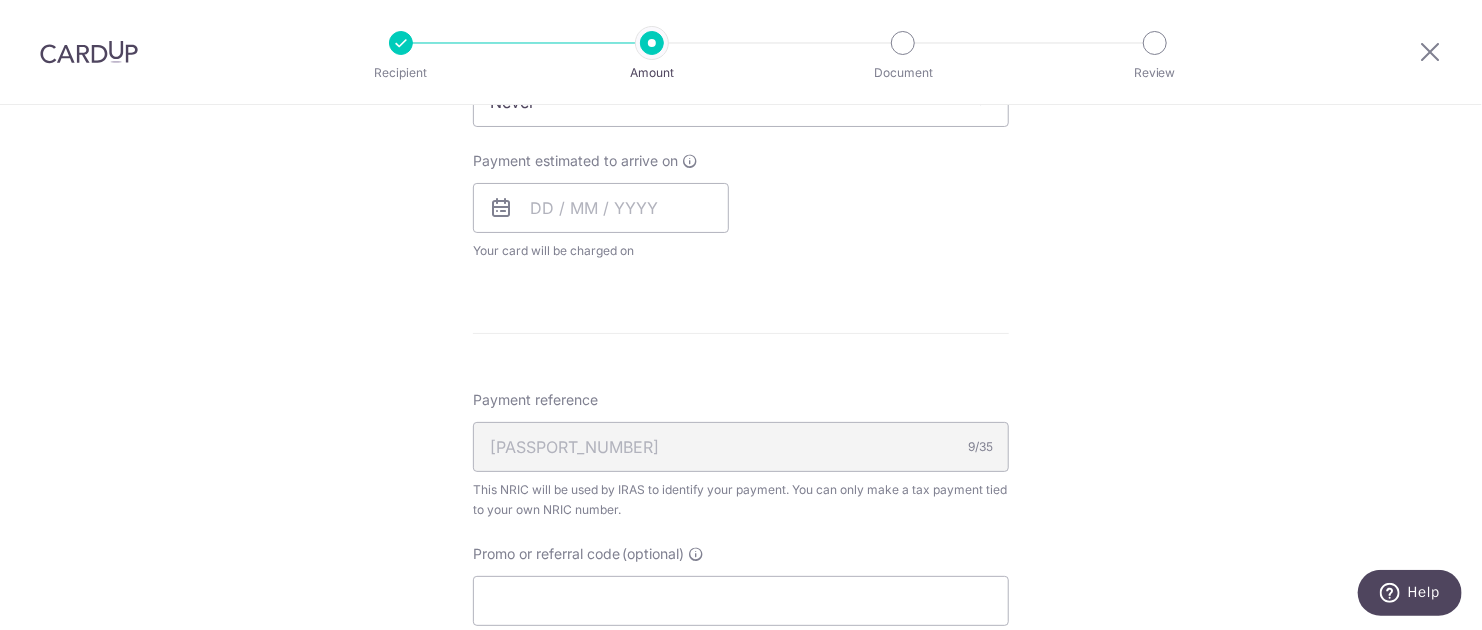 click at bounding box center [501, 208] 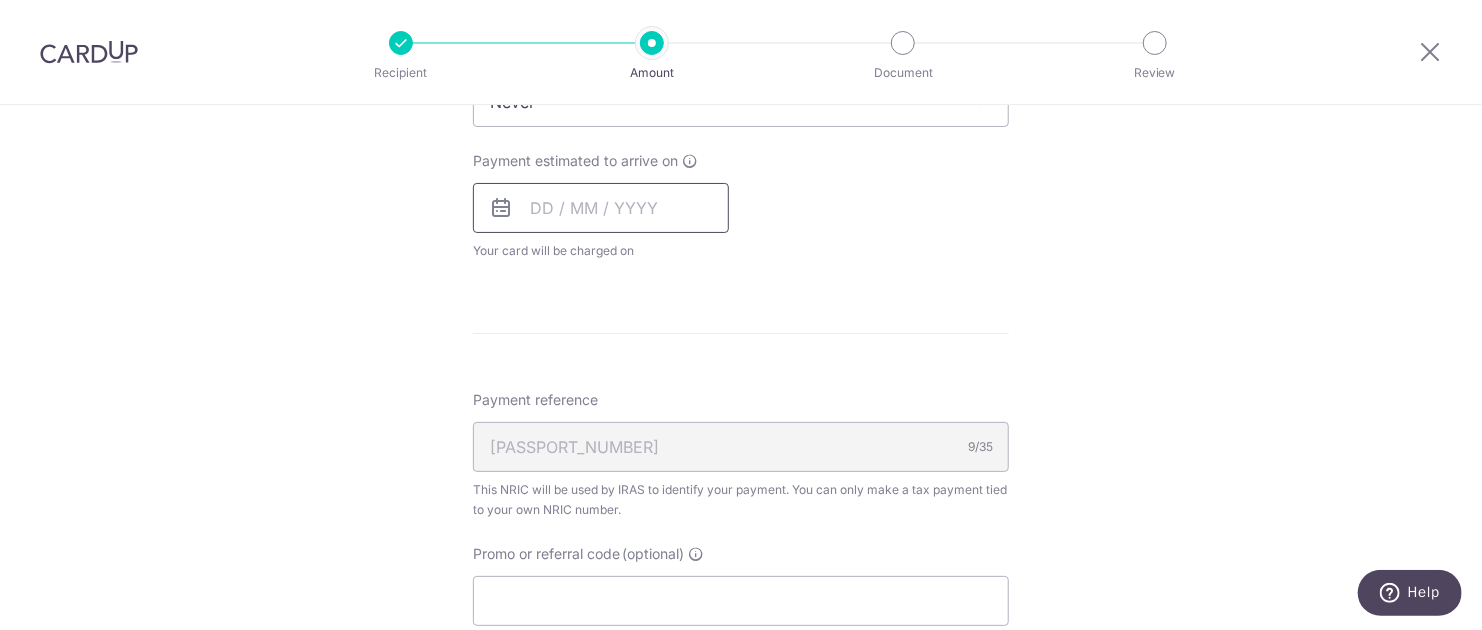 click at bounding box center (601, 208) 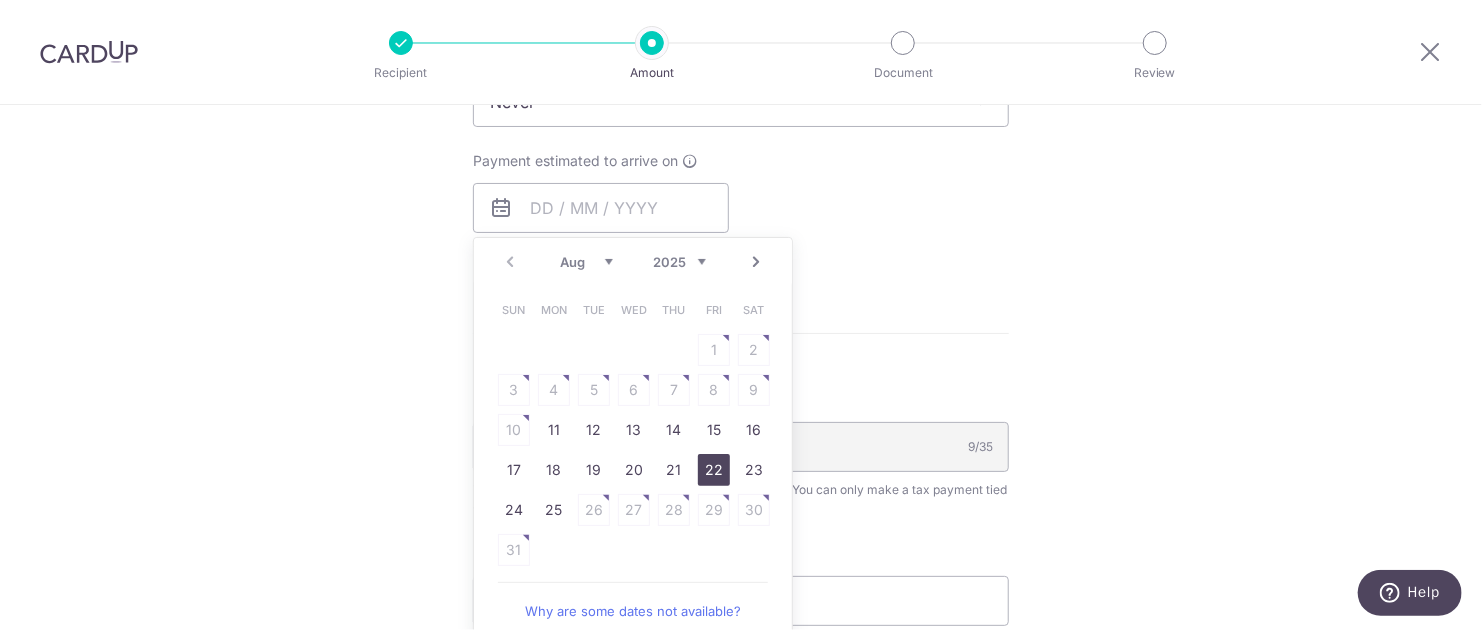 click on "22" at bounding box center [714, 470] 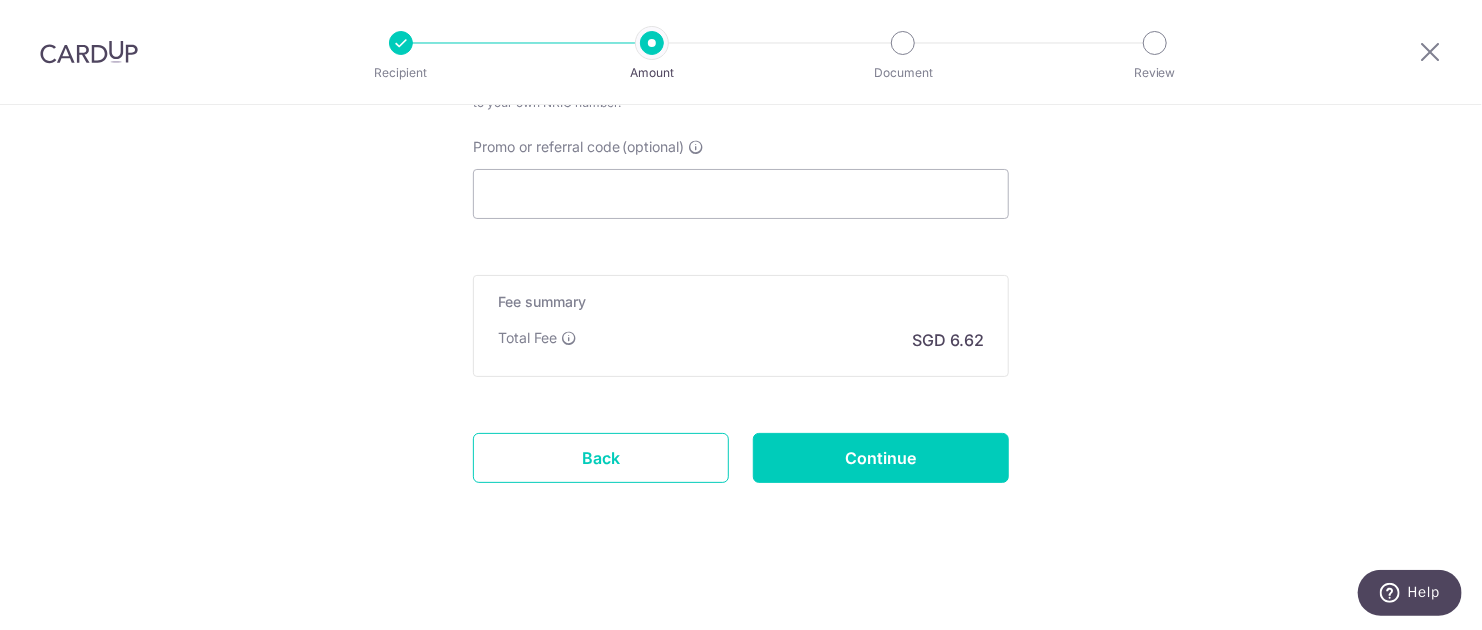 scroll, scrollTop: 0, scrollLeft: 0, axis: both 